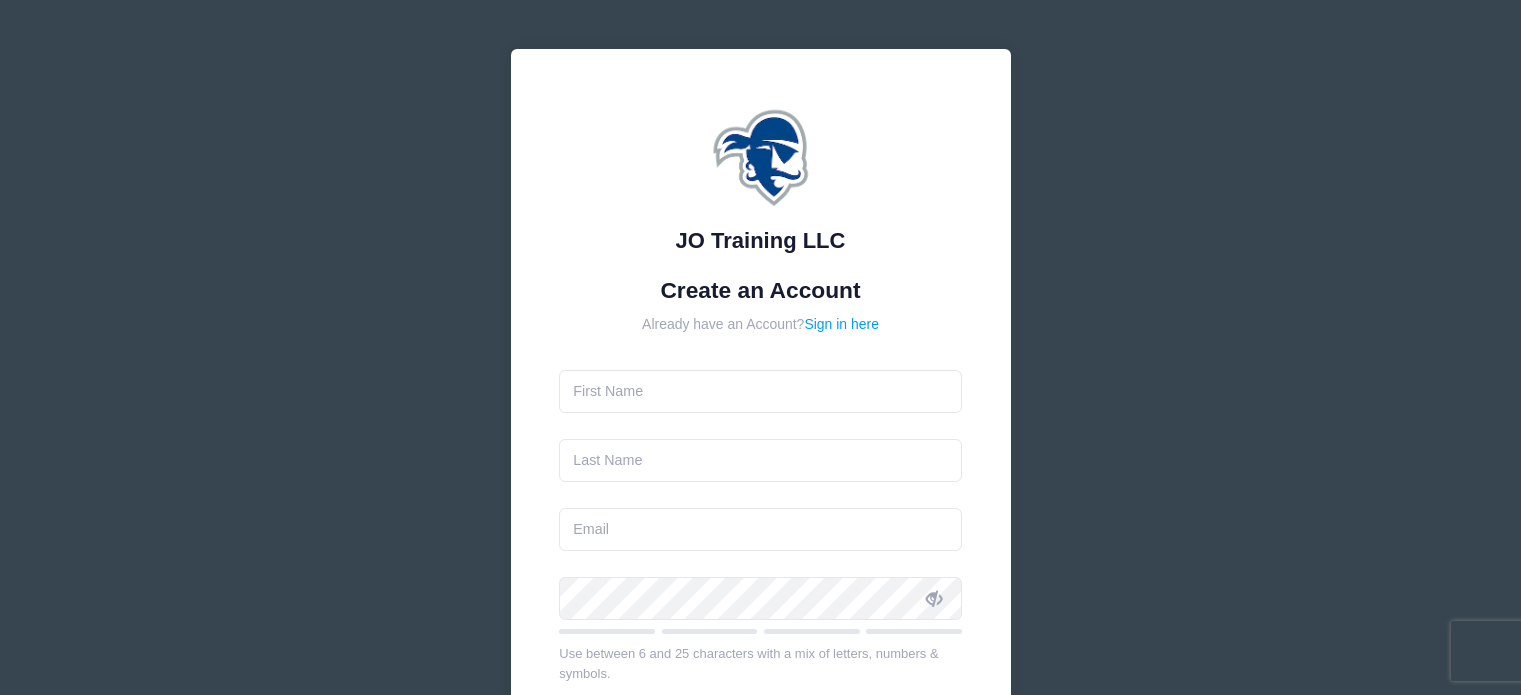 scroll, scrollTop: 0, scrollLeft: 0, axis: both 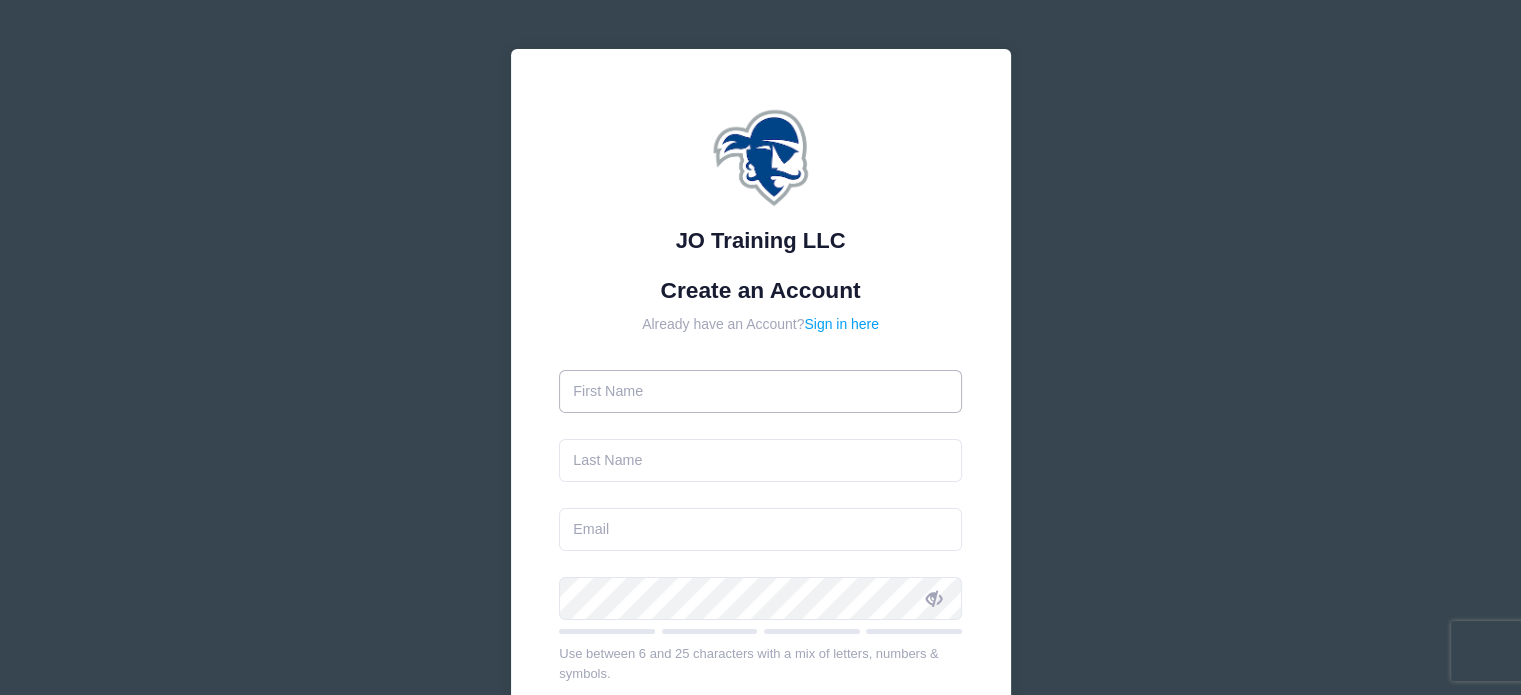 click at bounding box center [760, 391] 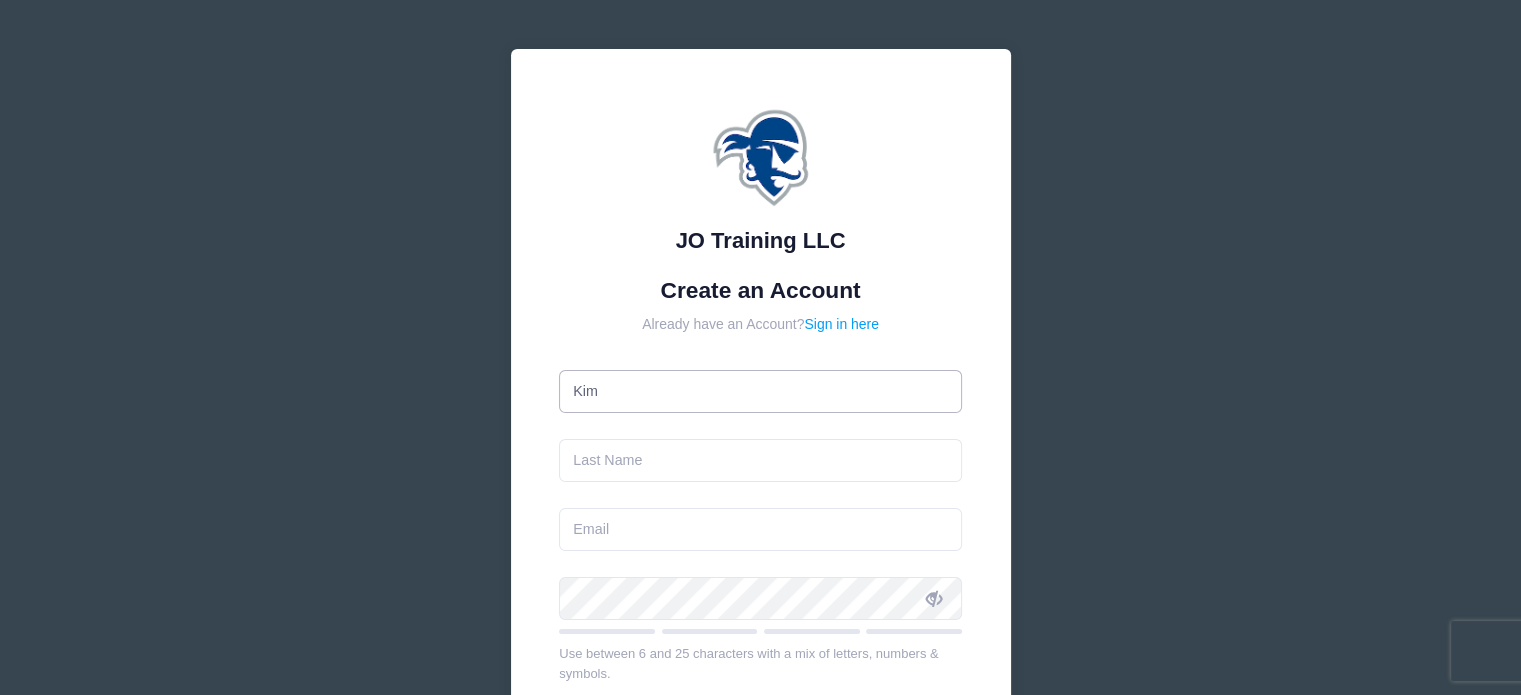 type on "[LAST]" 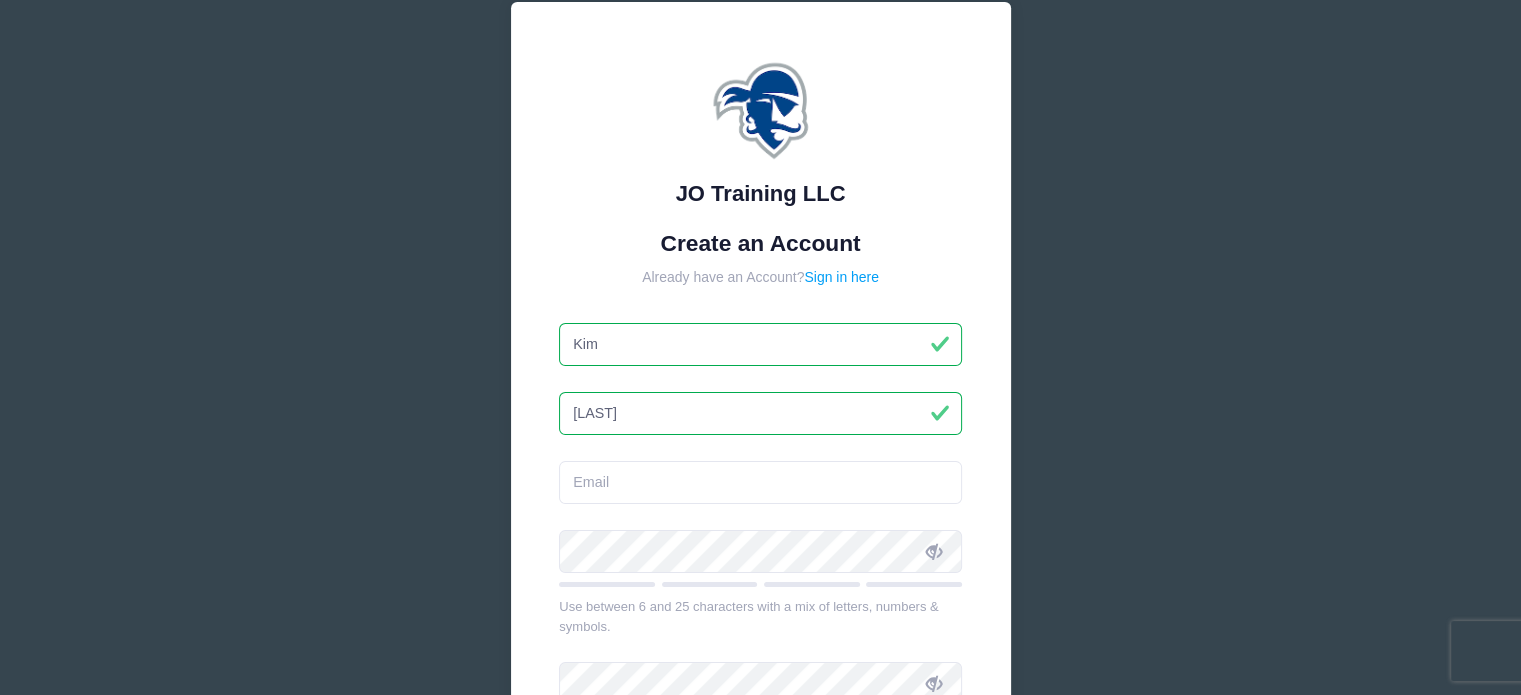 scroll, scrollTop: 119, scrollLeft: 0, axis: vertical 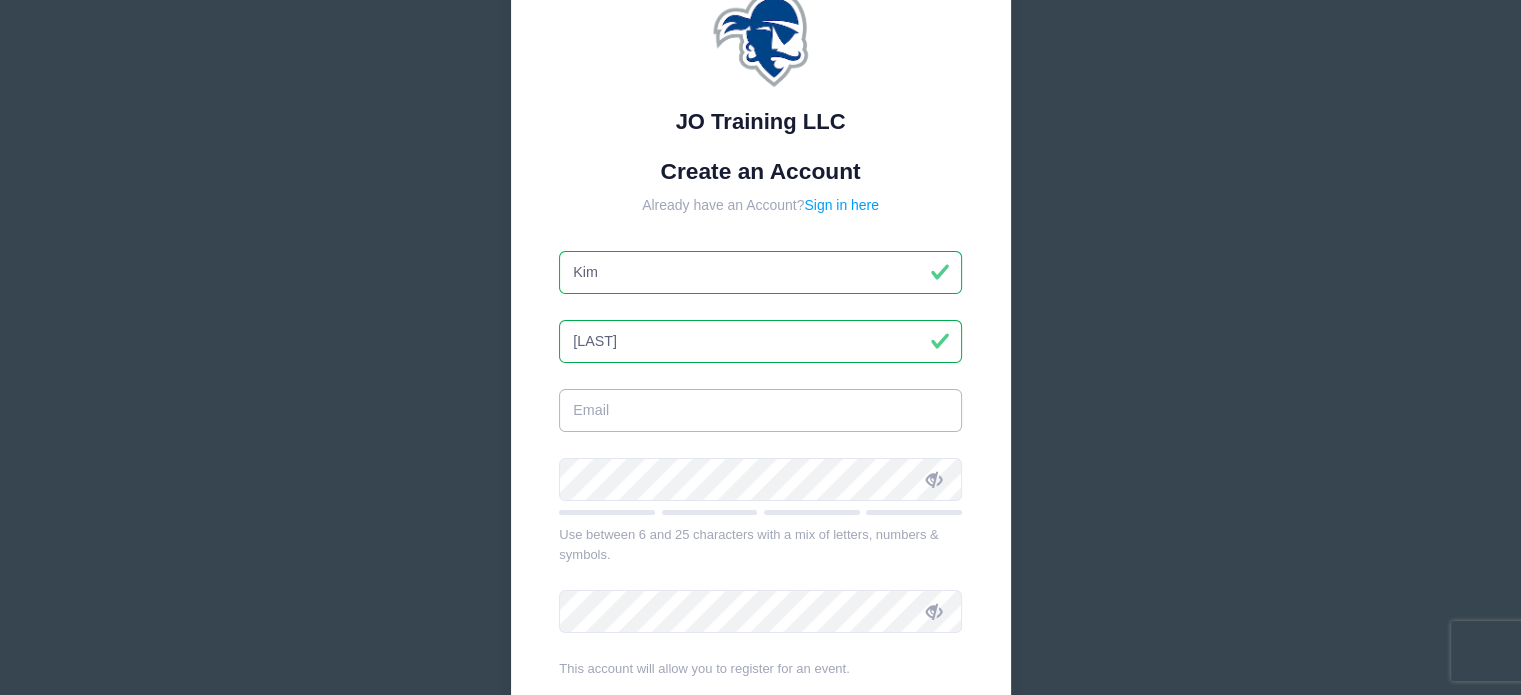 click at bounding box center [760, 410] 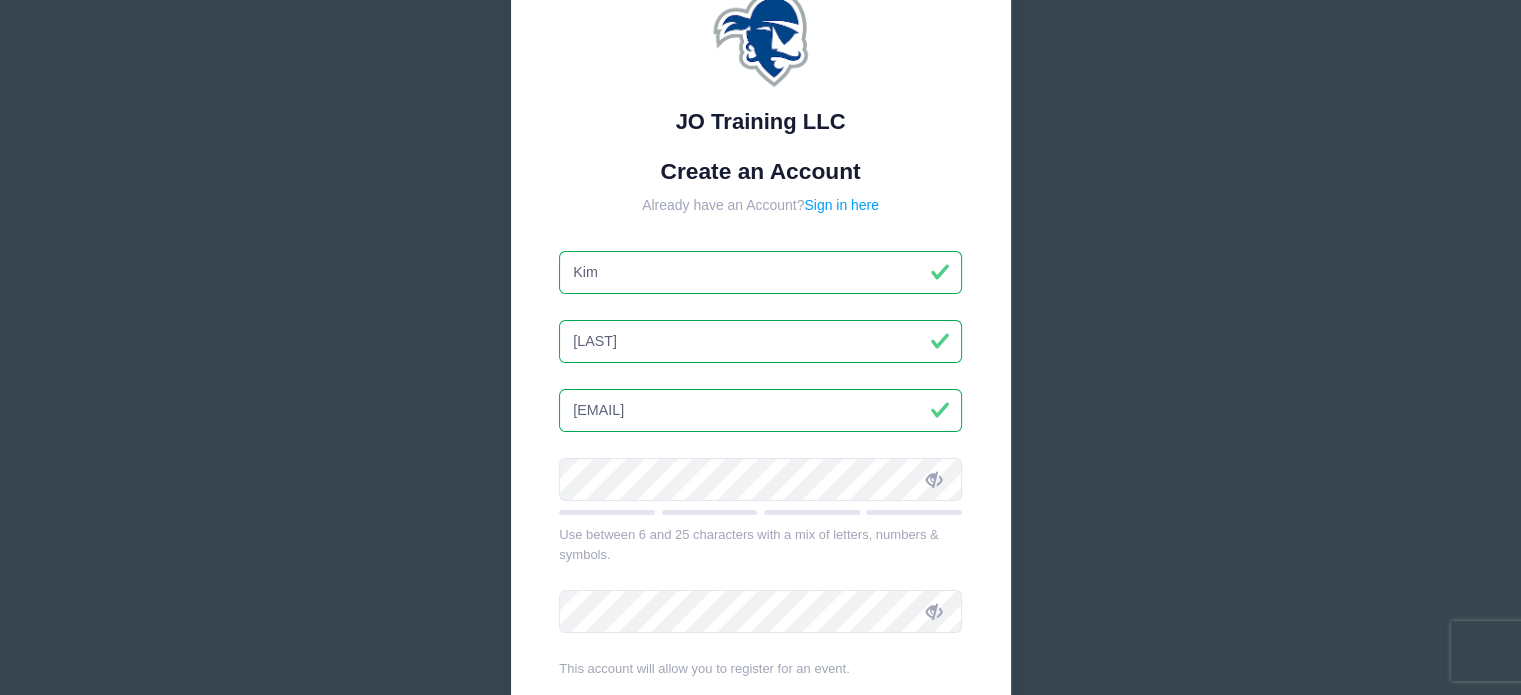 type on "[EMAIL]" 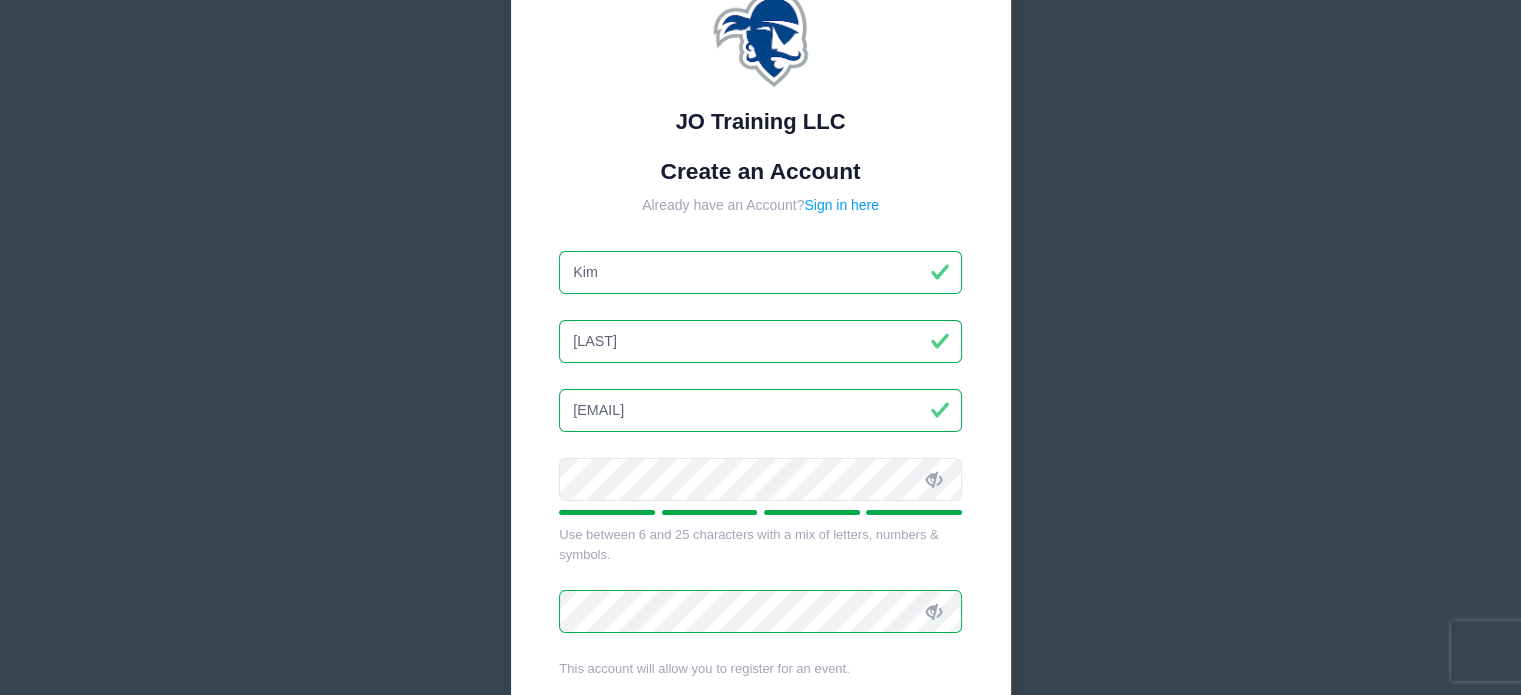 click on "JO Training LLC
Create an Account
Already have an Account?
Sign in here
Kim
Nelsen" at bounding box center (760, 424) 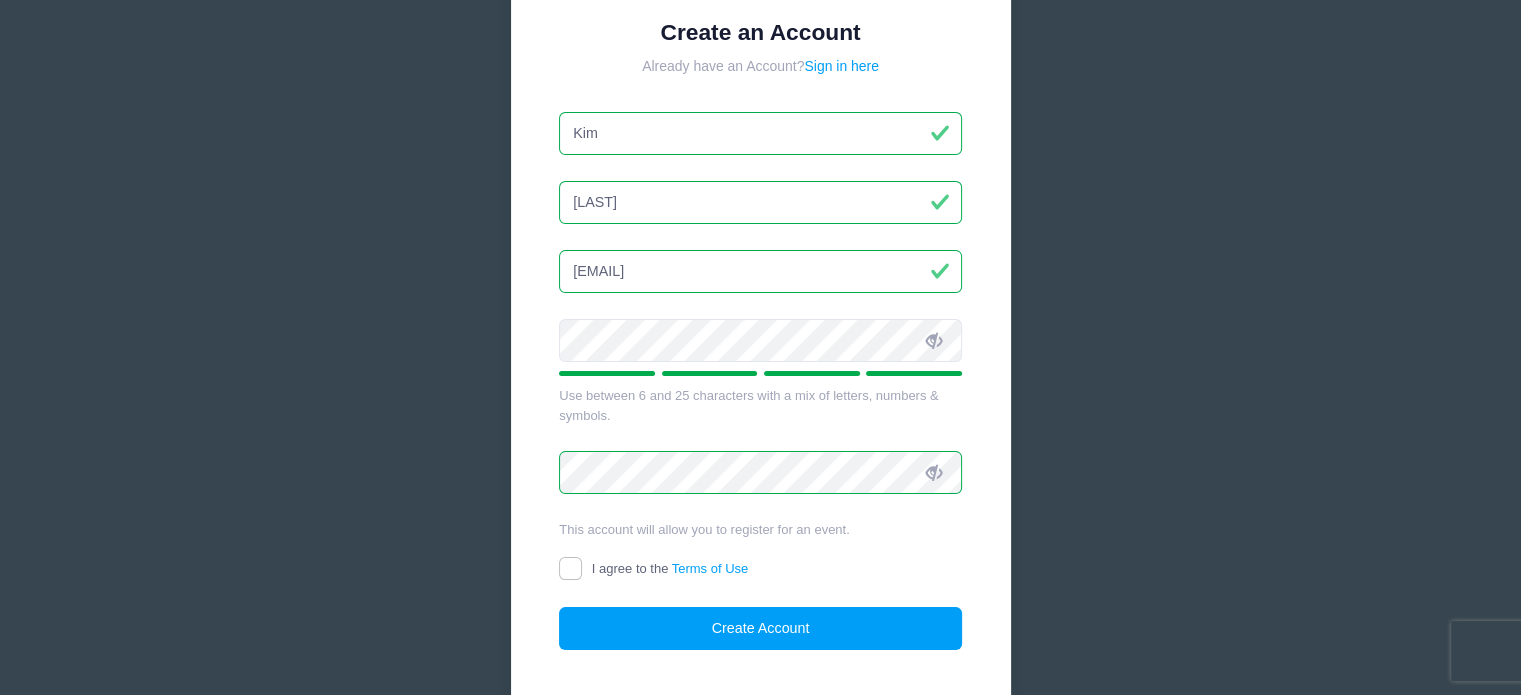 scroll, scrollTop: 260, scrollLeft: 0, axis: vertical 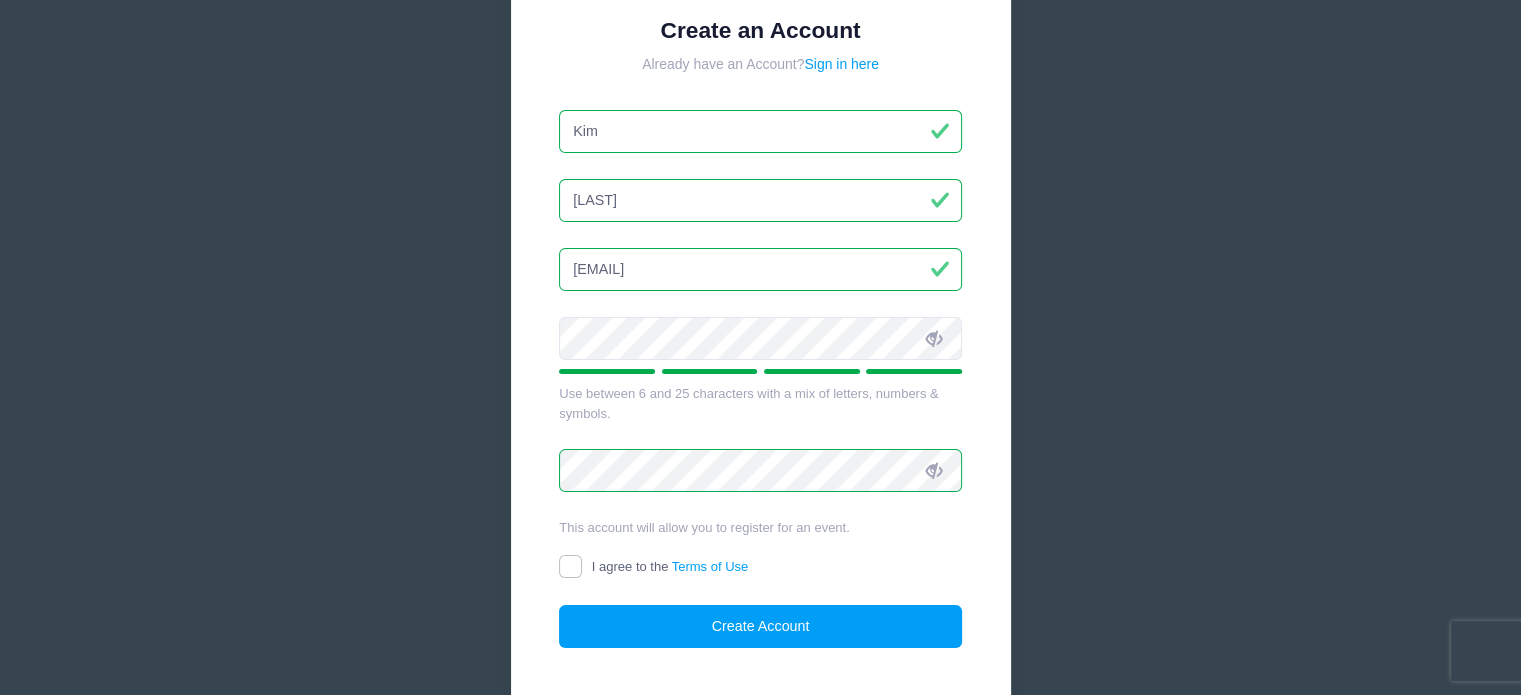 click on "I agree to the
Terms of Use" at bounding box center (570, 566) 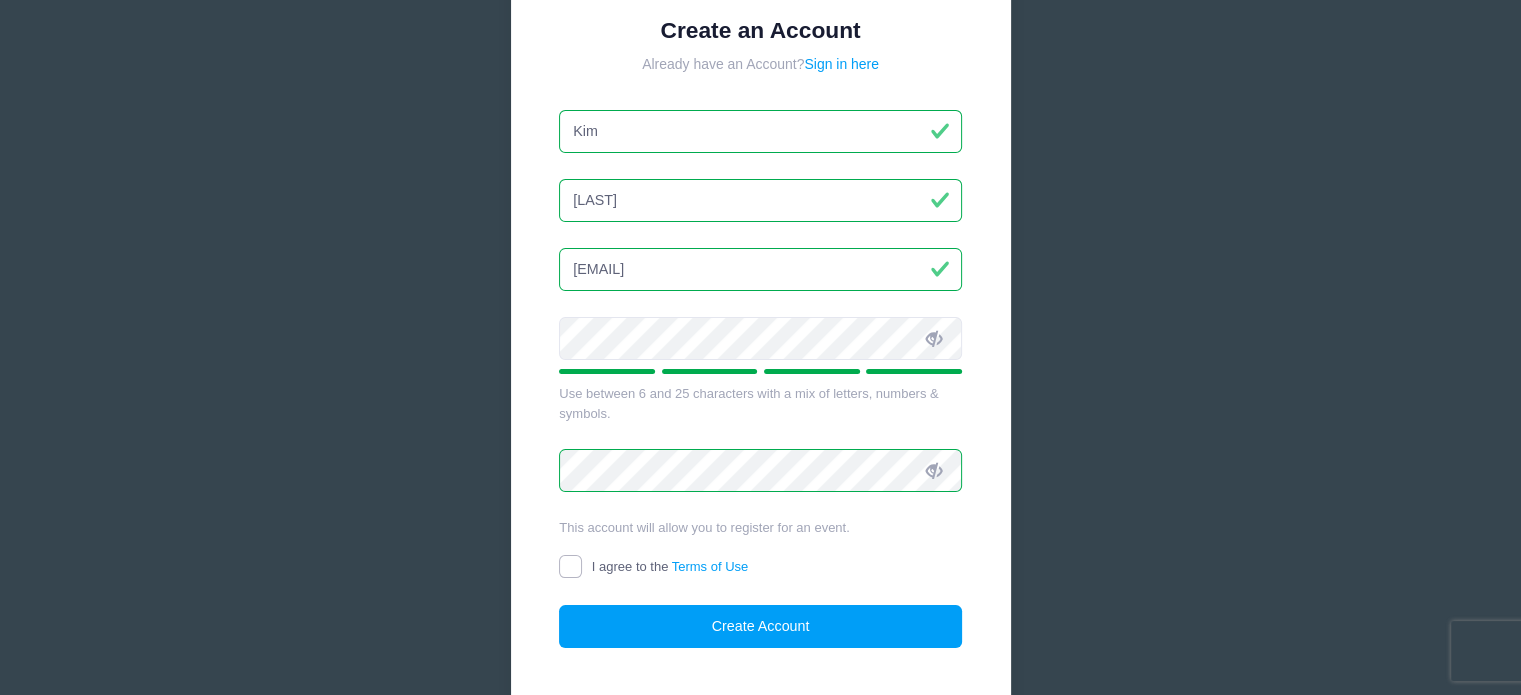 checkbox on "true" 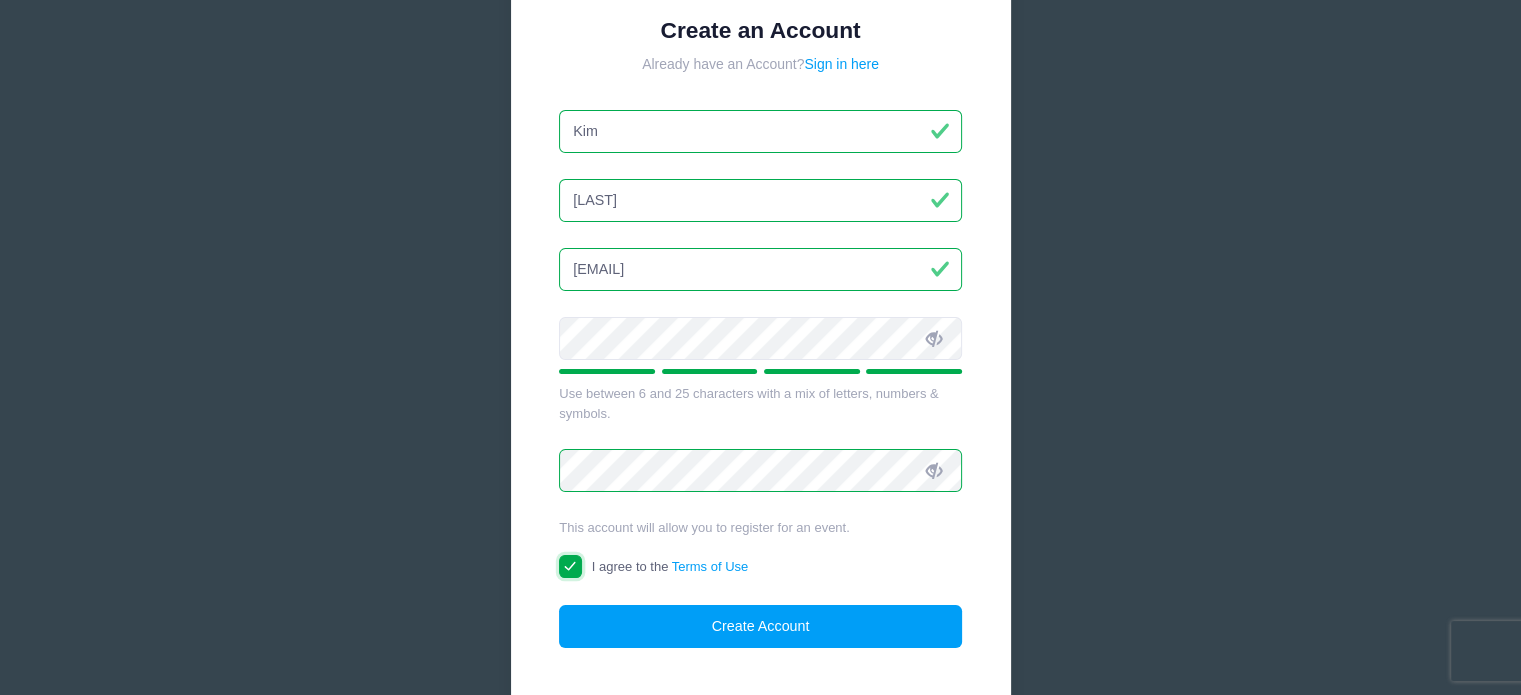 click on "Create Account" at bounding box center [760, 626] 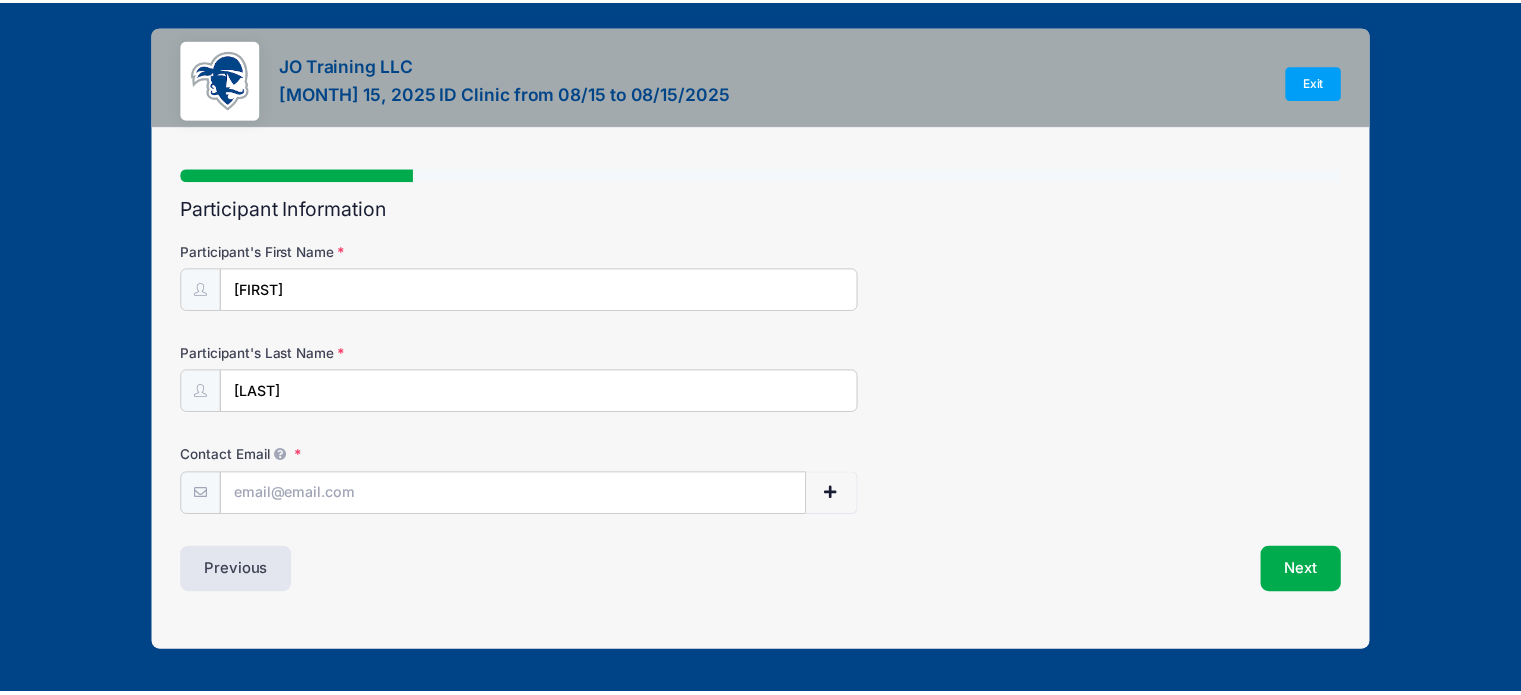 scroll, scrollTop: 0, scrollLeft: 0, axis: both 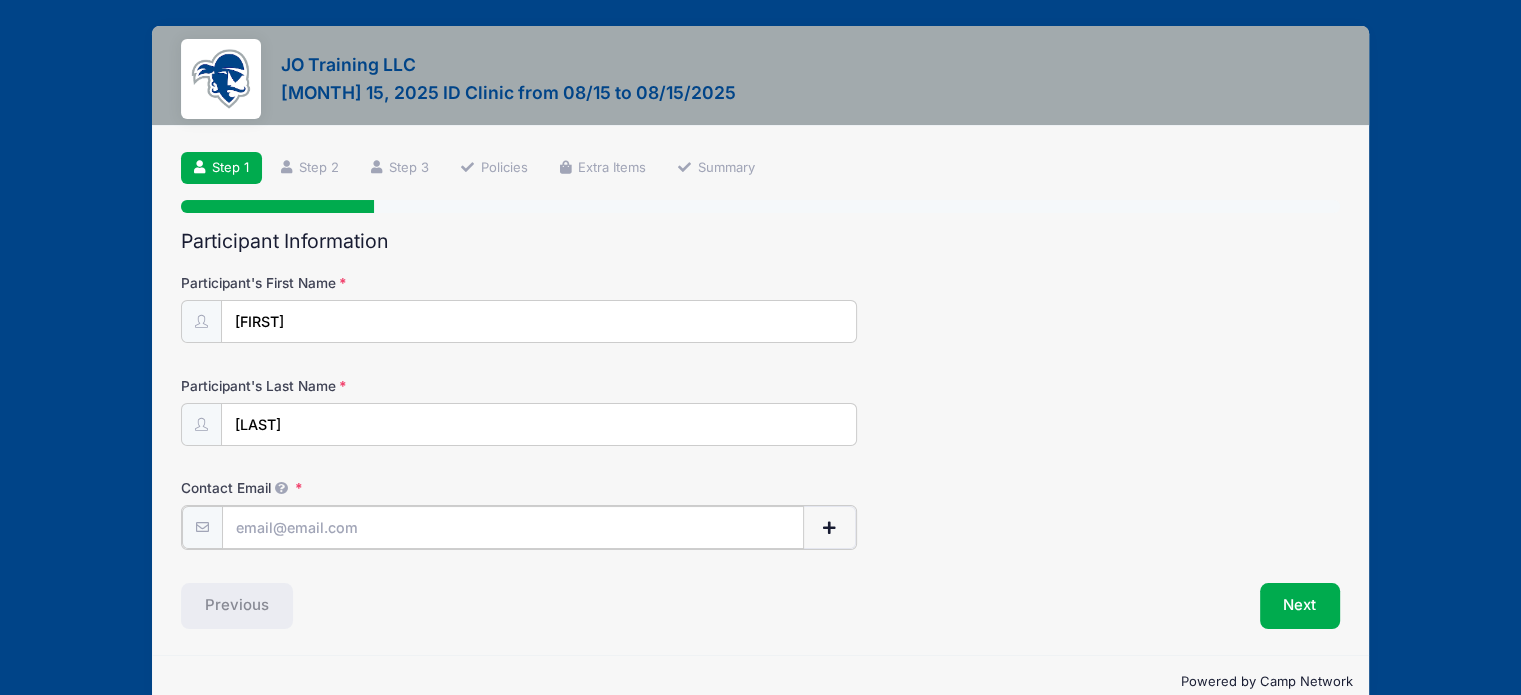 click on "Contact Email" at bounding box center (513, 527) 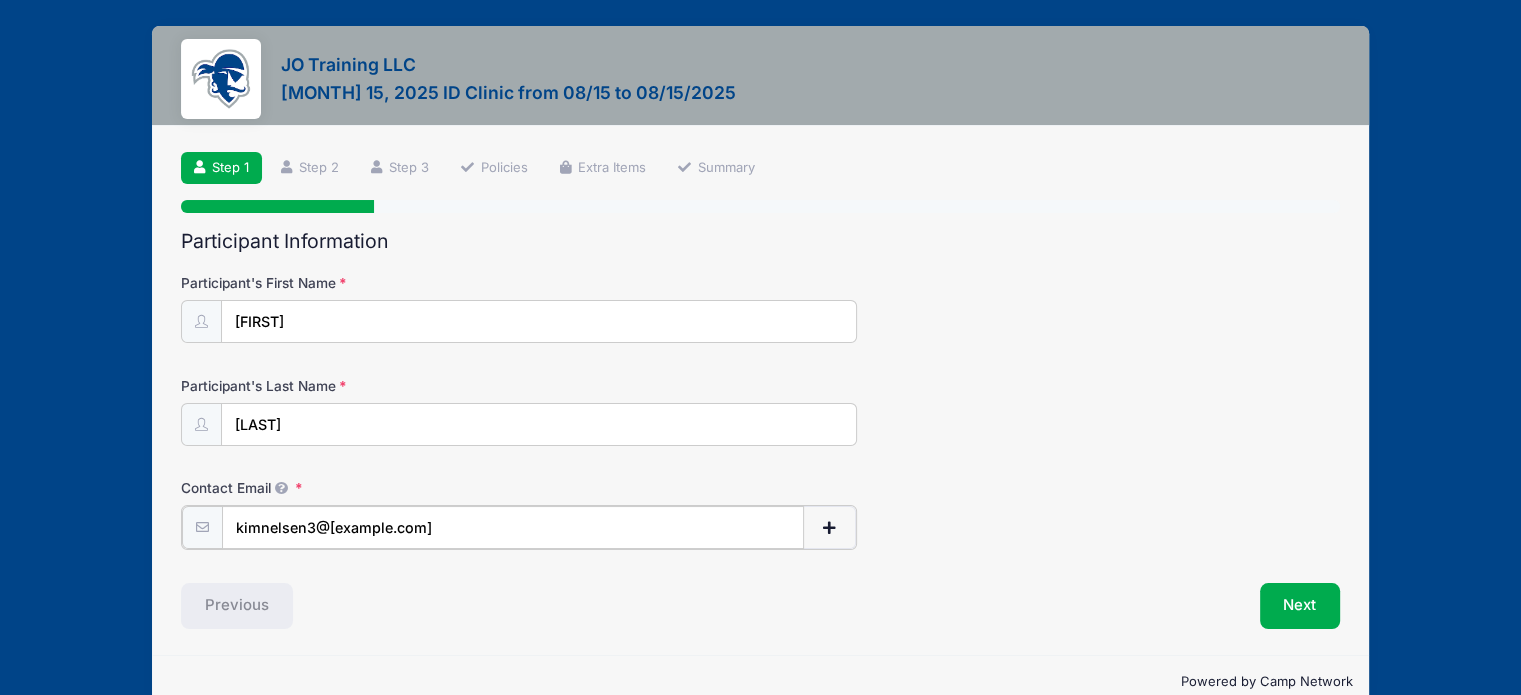 type on "kimnelsen3@[example.com]" 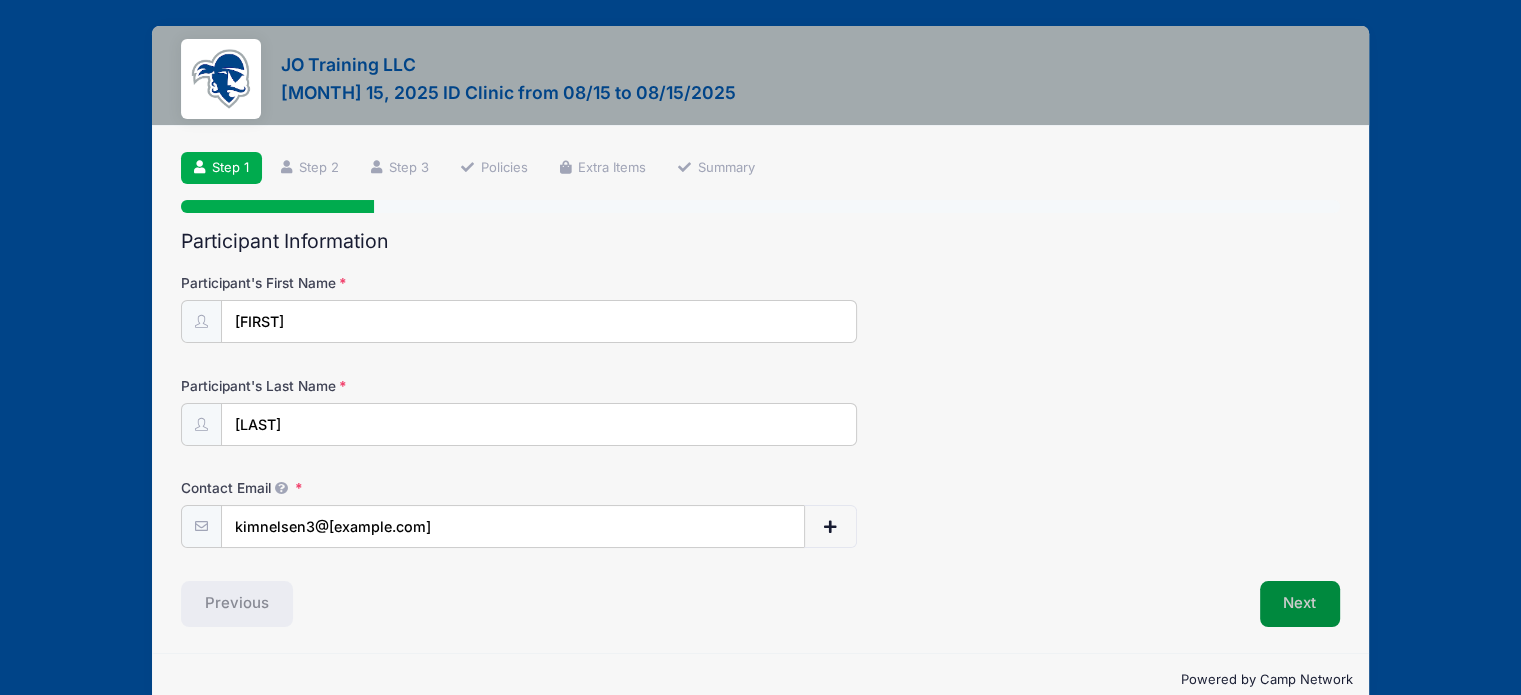click on "Next" at bounding box center [1300, 604] 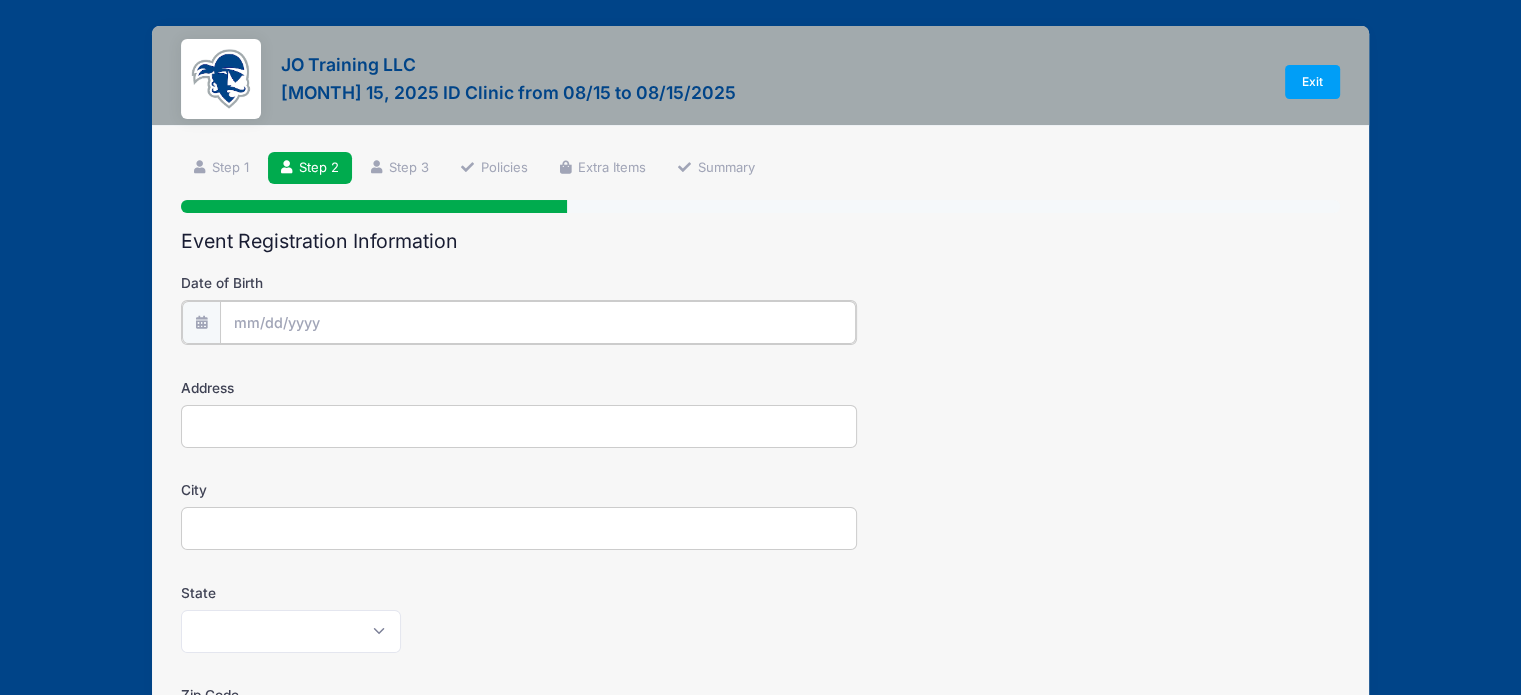 click on "Date of Birth" at bounding box center (538, 322) 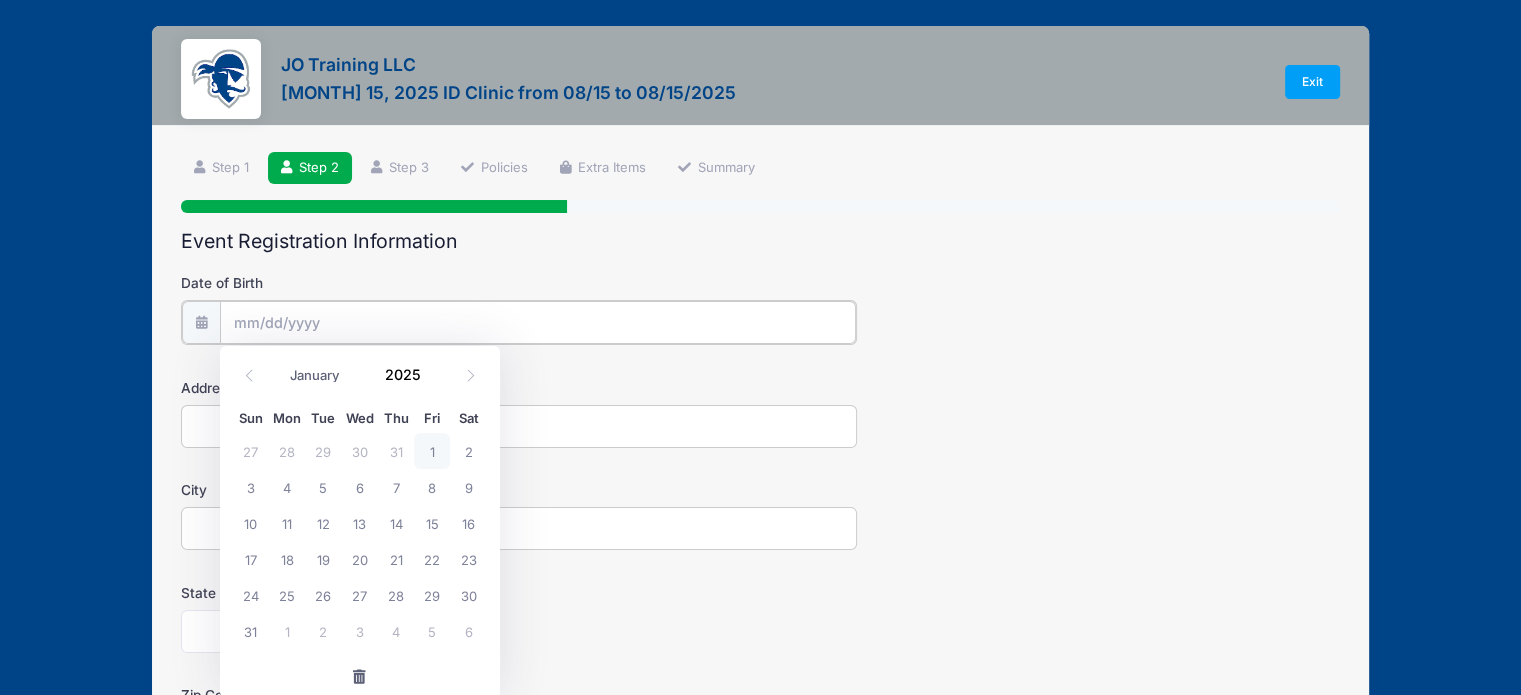click on "Date of Birth" at bounding box center (538, 322) 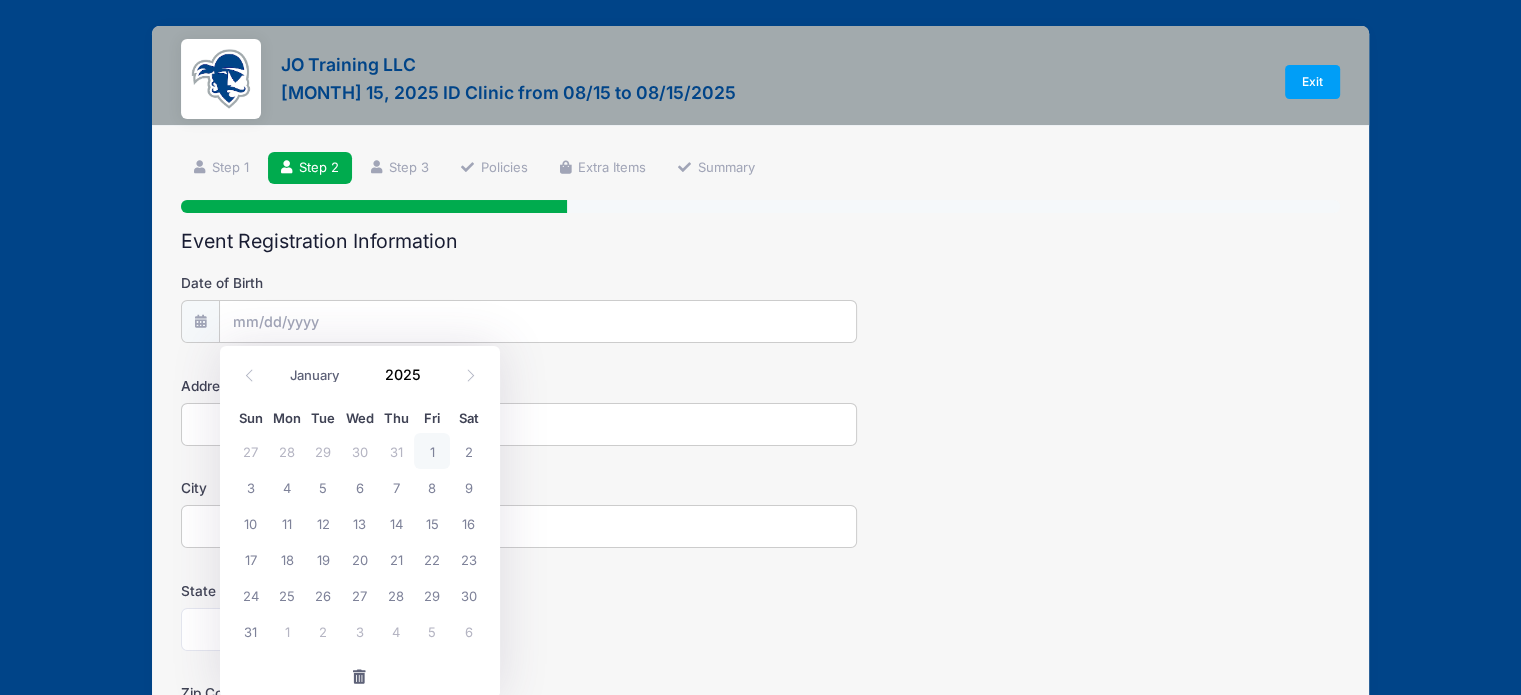 click 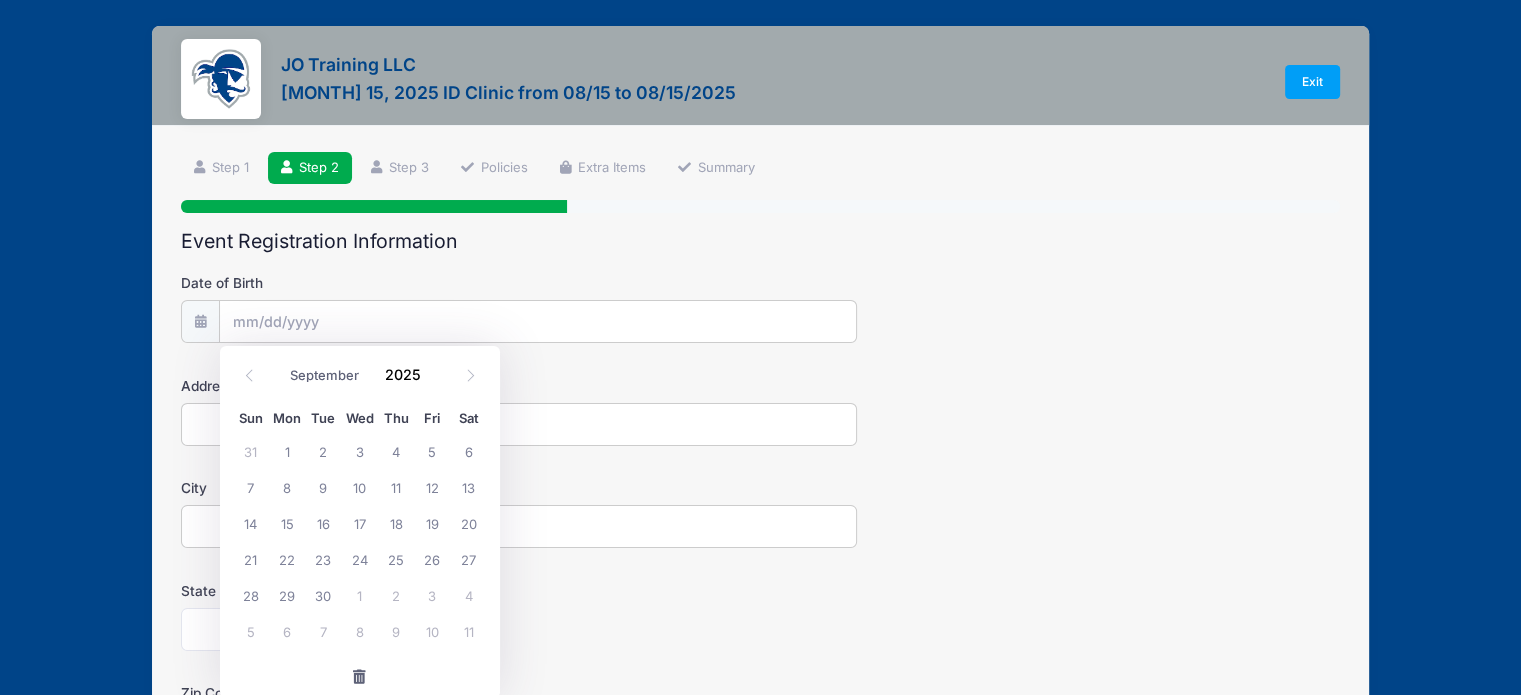click on "2025" at bounding box center [407, 375] 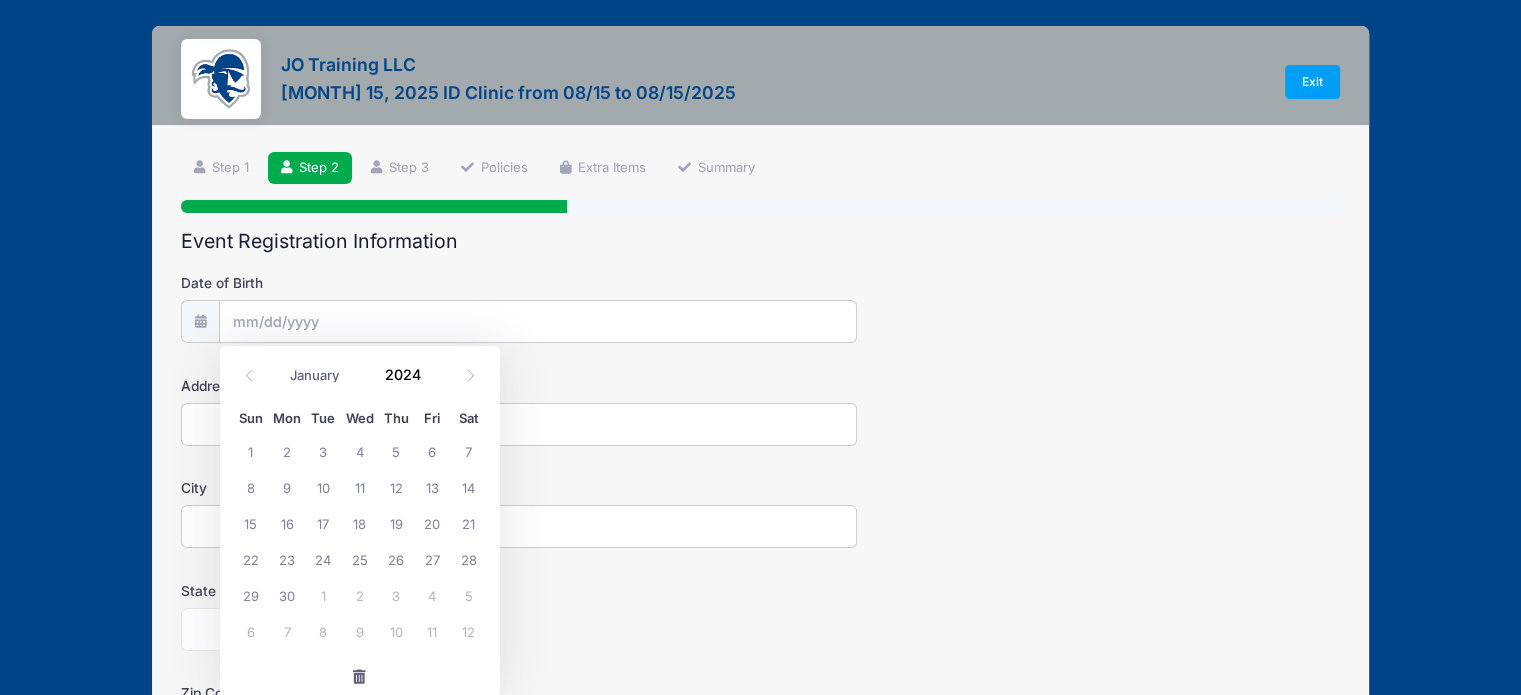 click at bounding box center (433, 382) 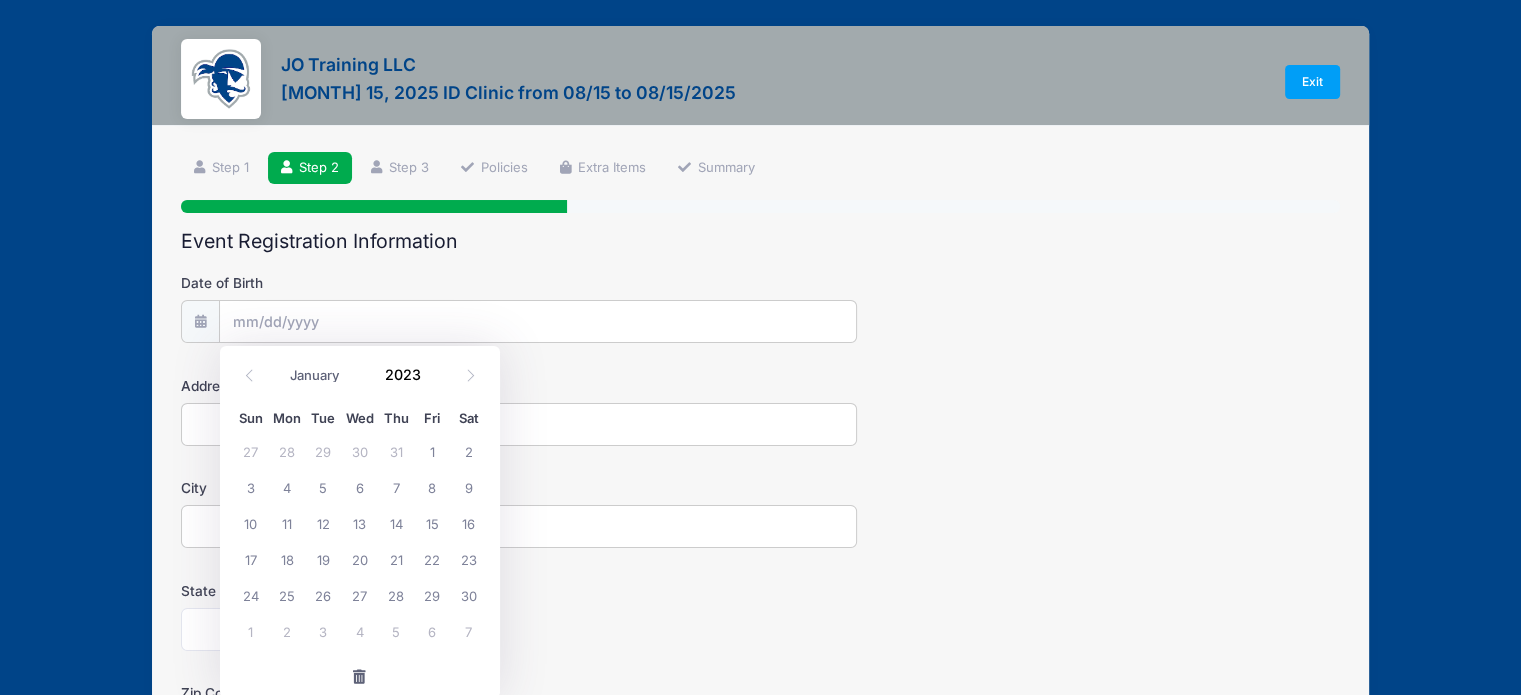 click on "January February March April May June July August September October November December" at bounding box center [324, 376] 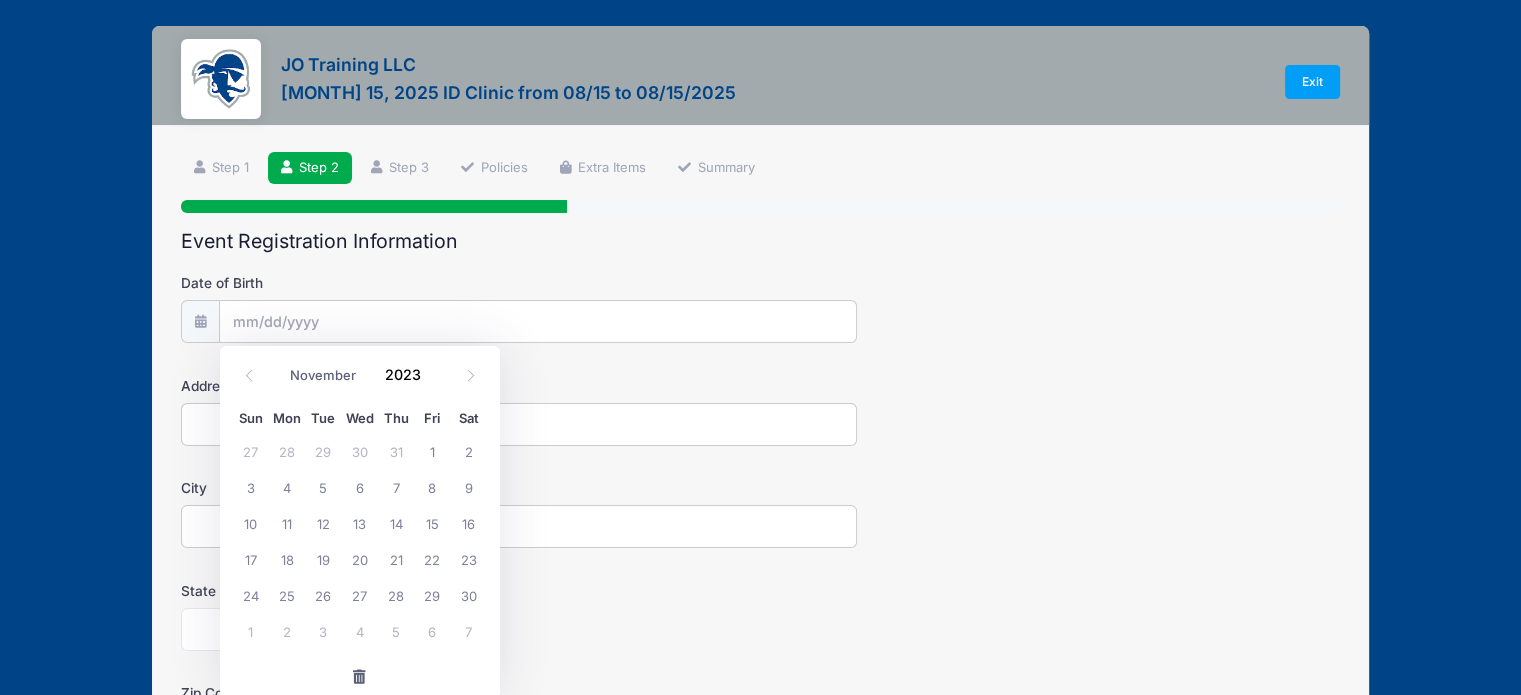 click on "January February March April May June July August September October November December" at bounding box center [324, 376] 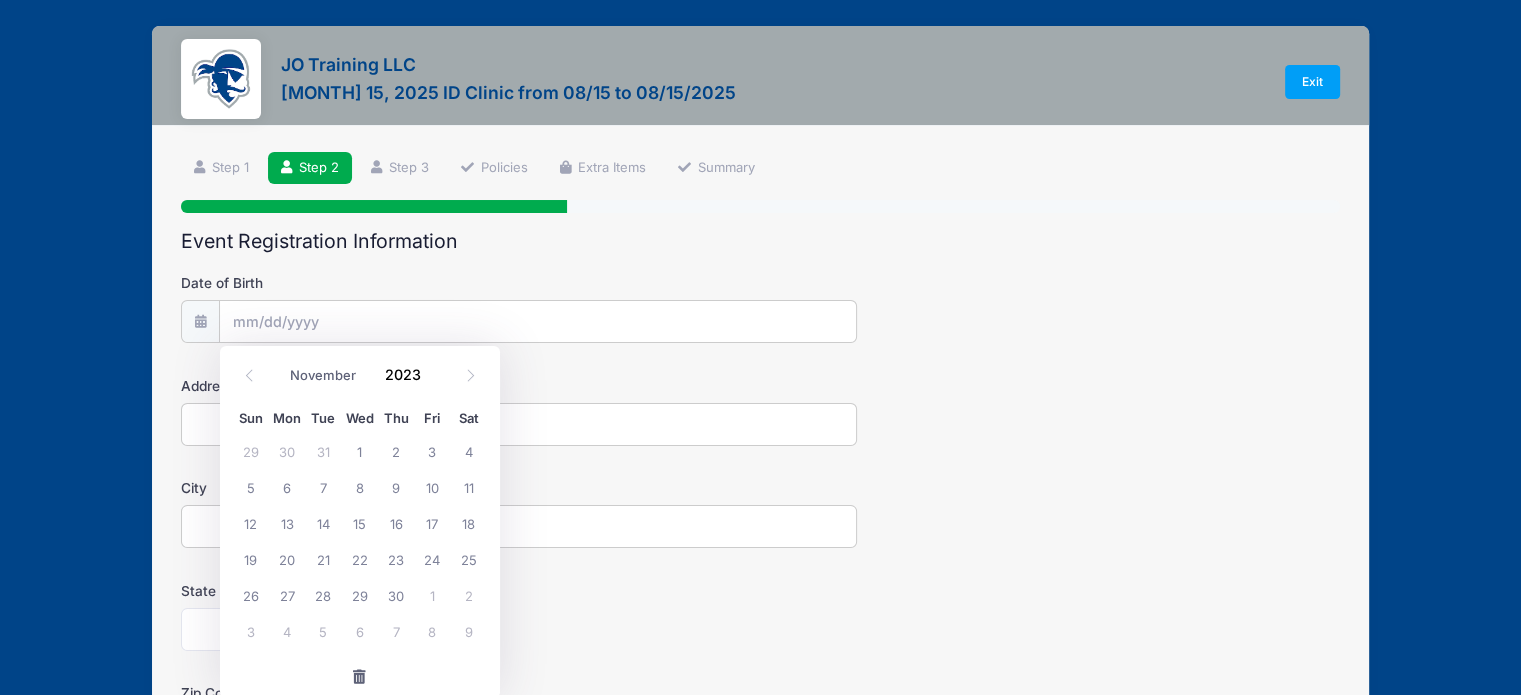 click on "2023" at bounding box center [407, 375] 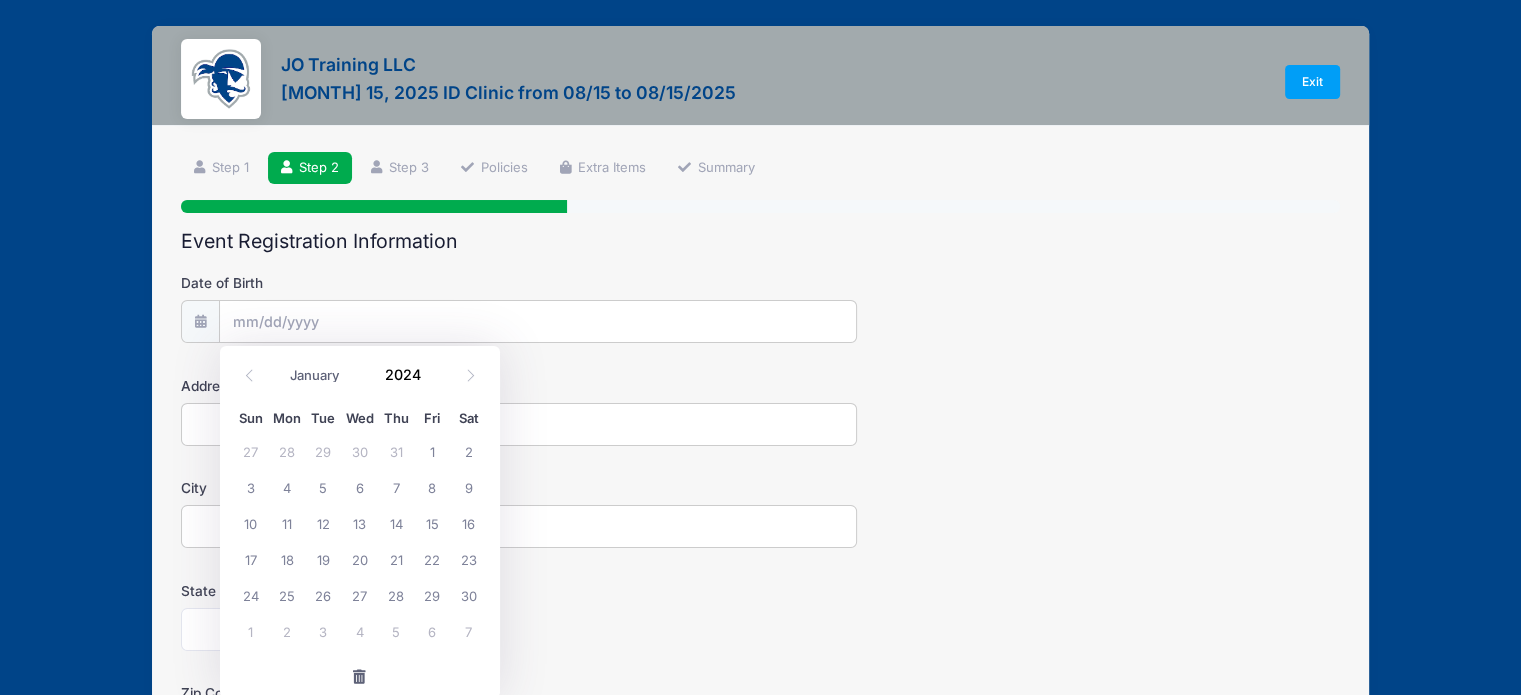 click at bounding box center [433, 382] 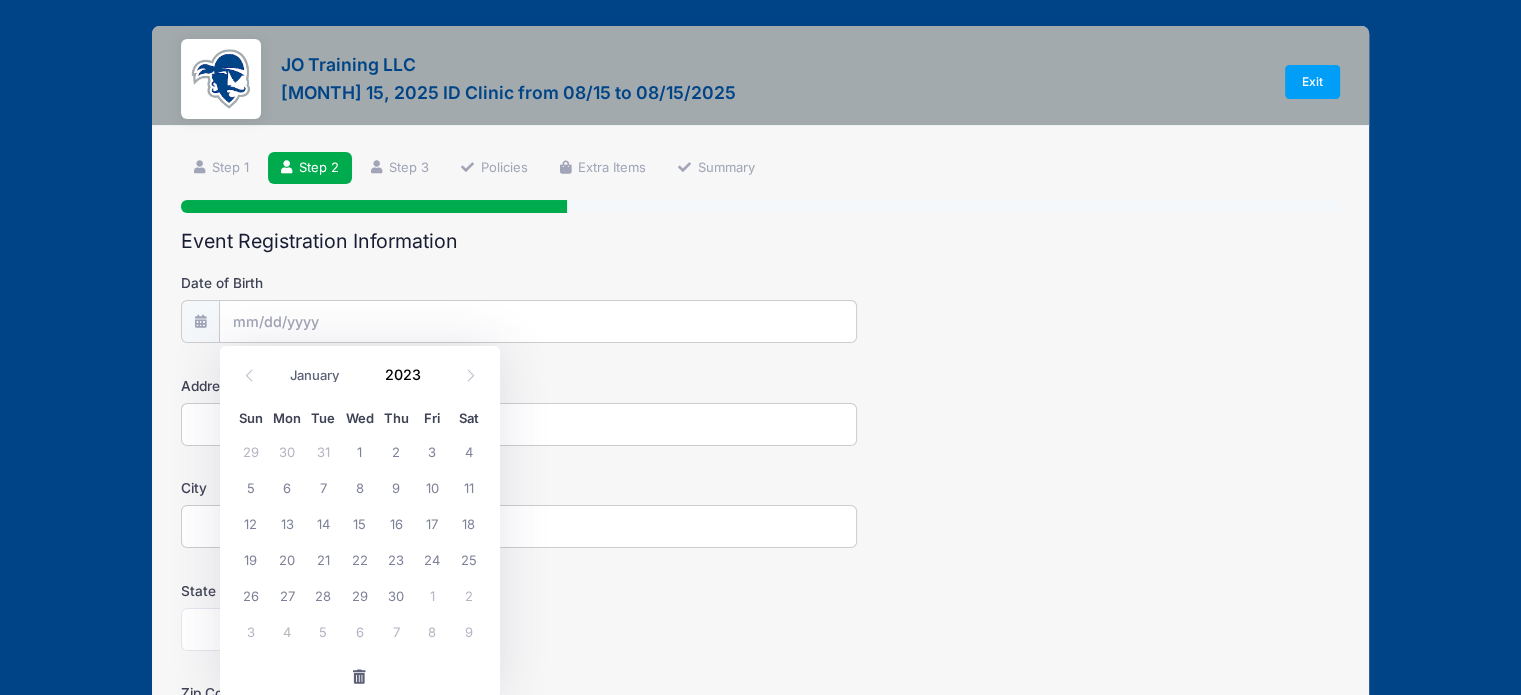 click at bounding box center (433, 382) 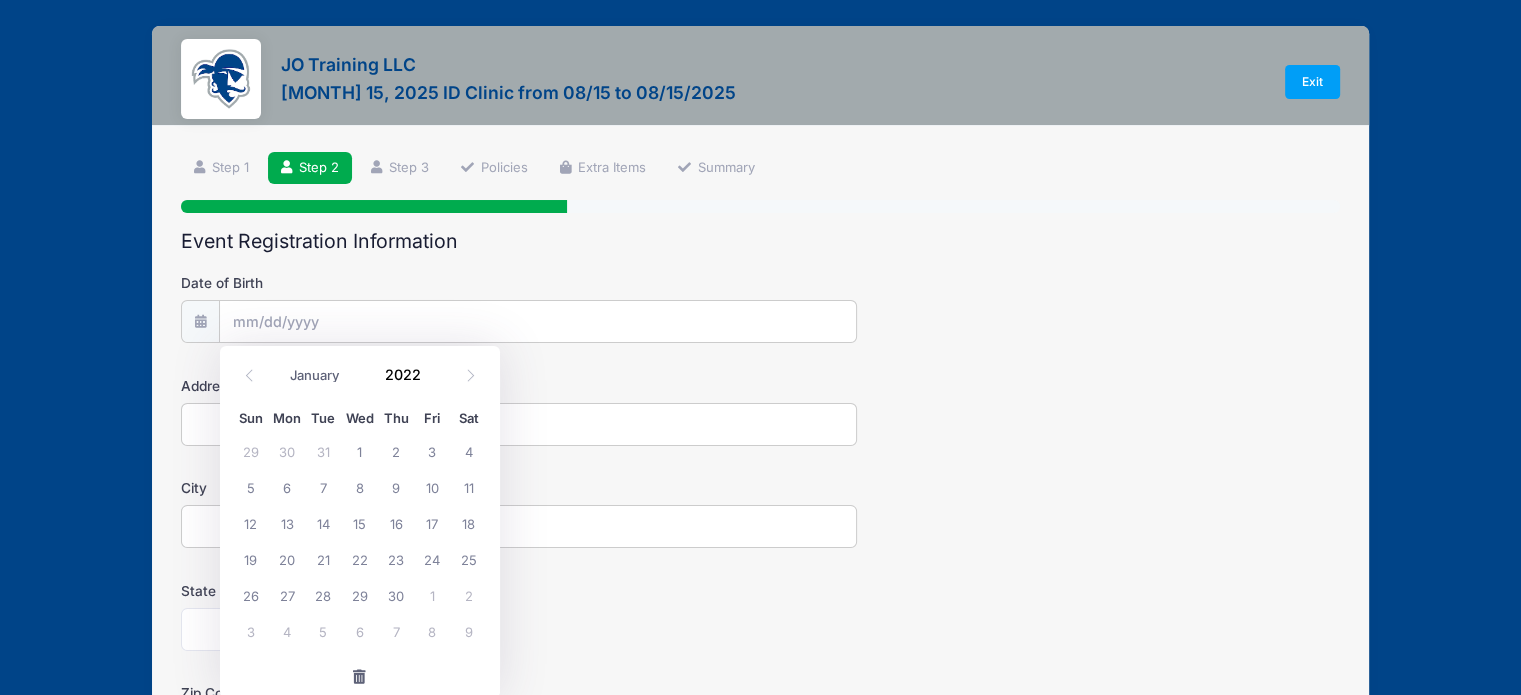 click at bounding box center [433, 382] 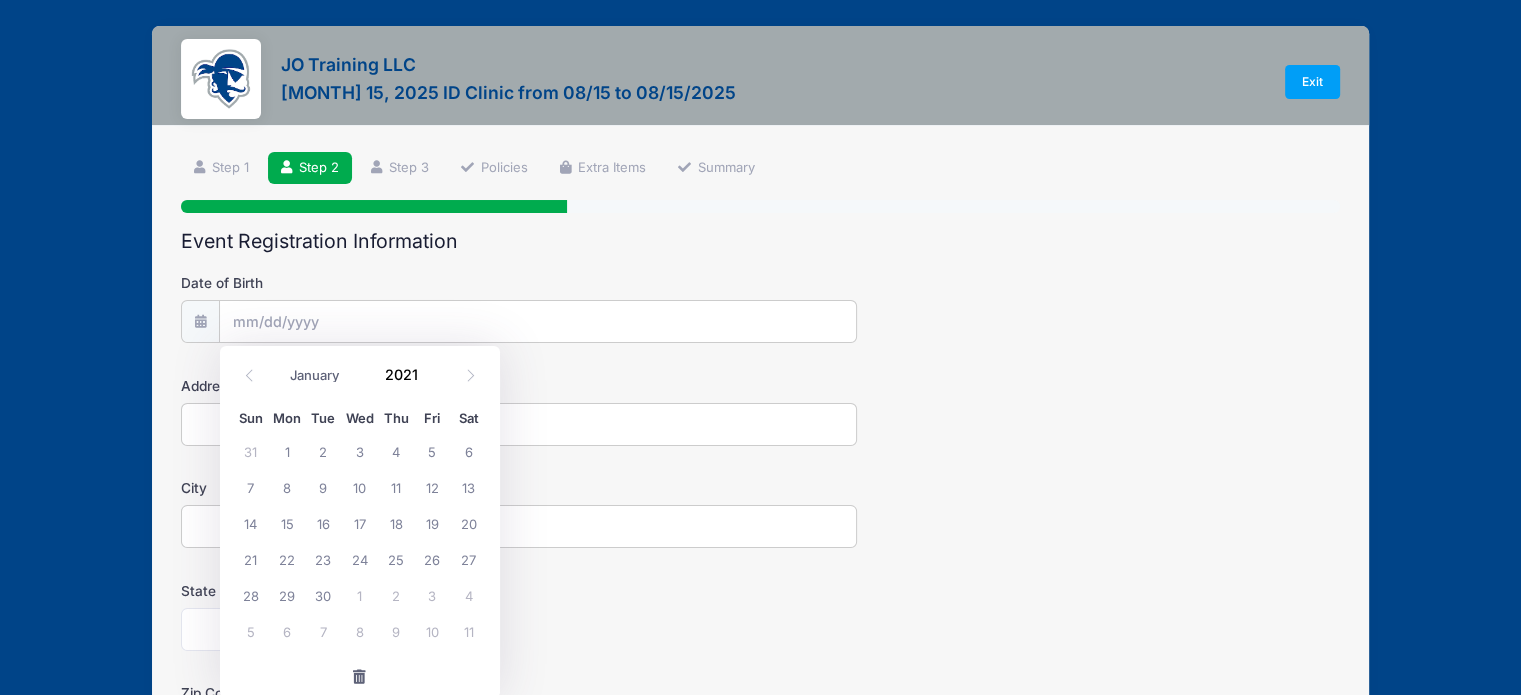 click at bounding box center [433, 382] 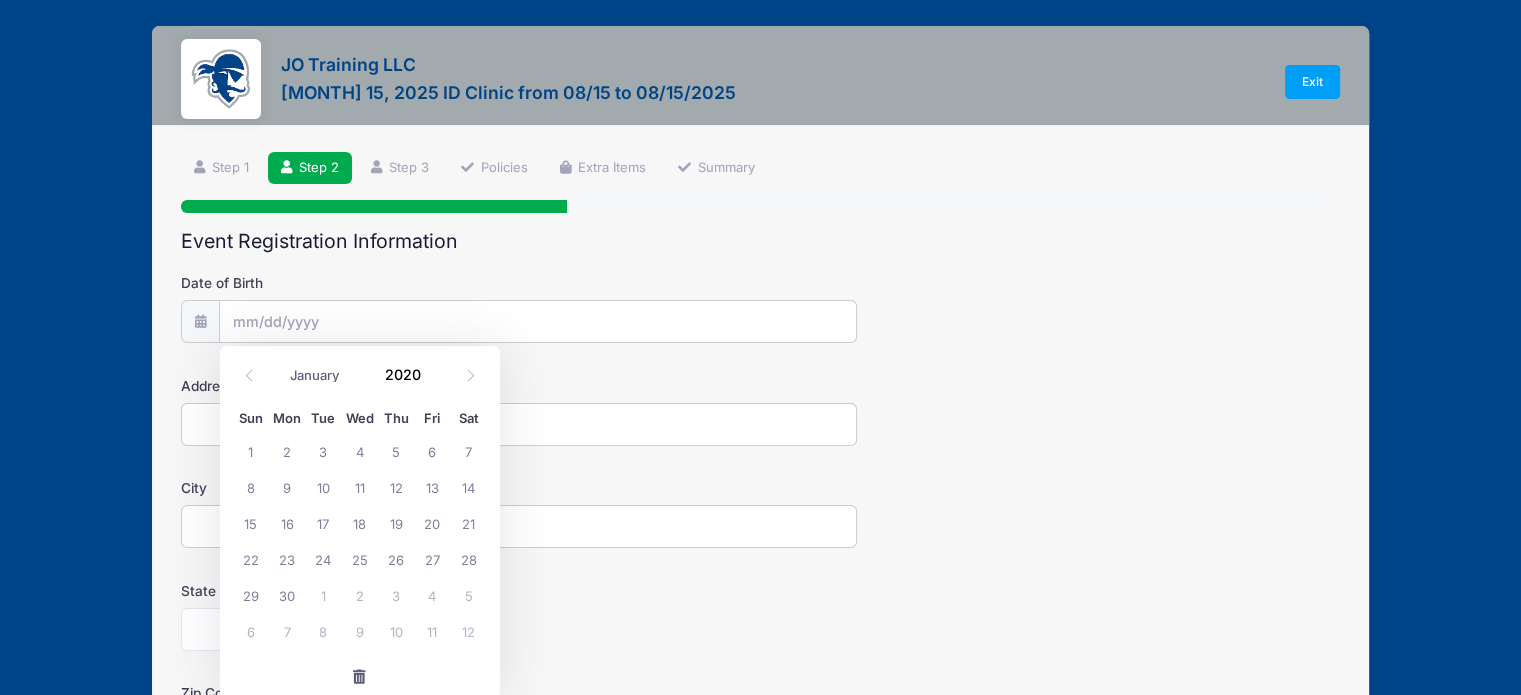 click at bounding box center (433, 382) 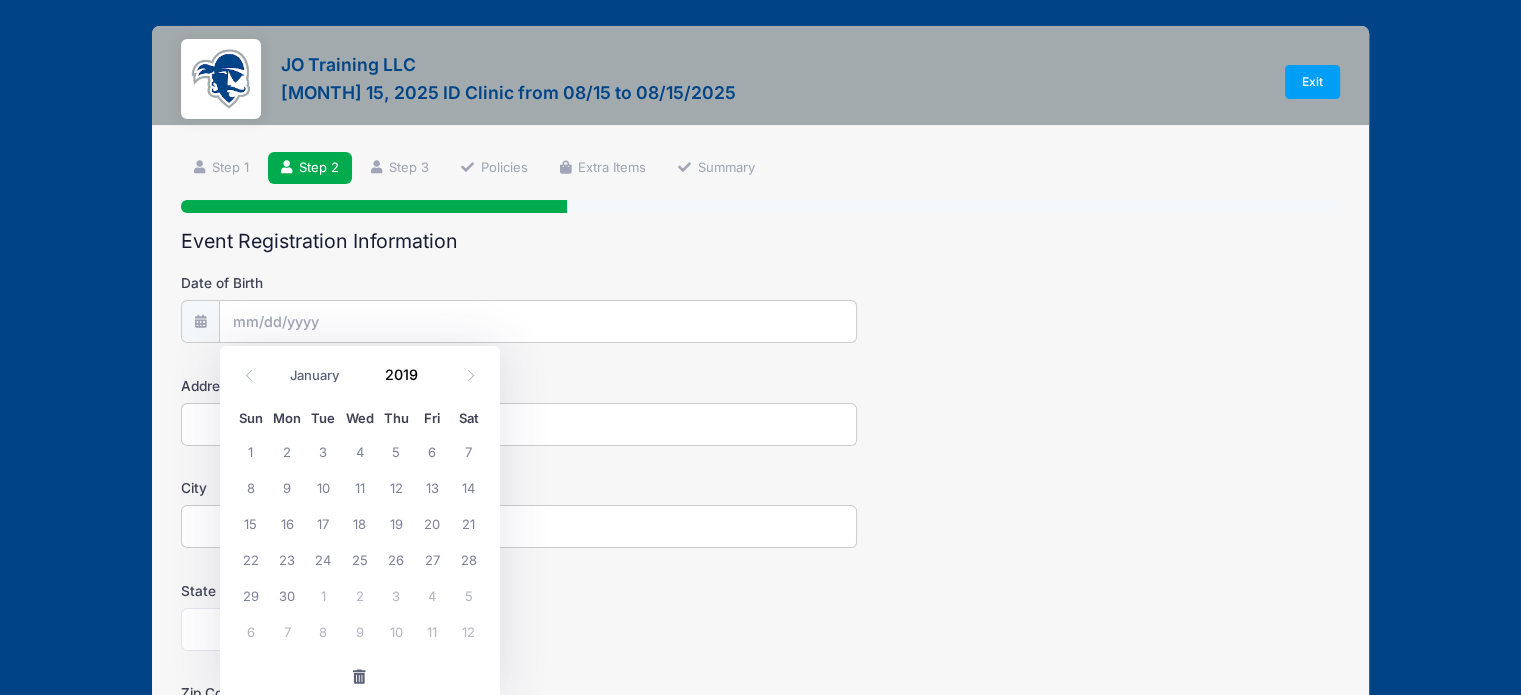 click at bounding box center (433, 382) 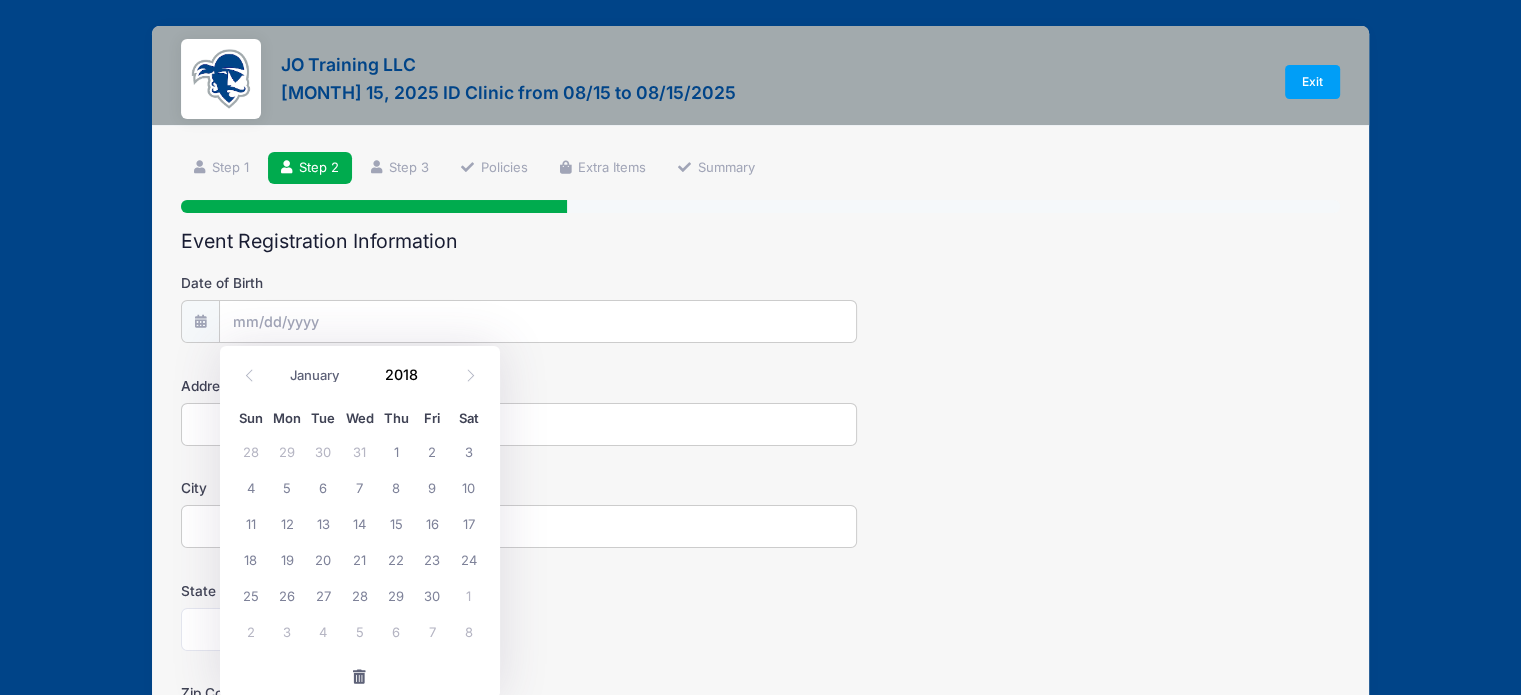 click at bounding box center (433, 382) 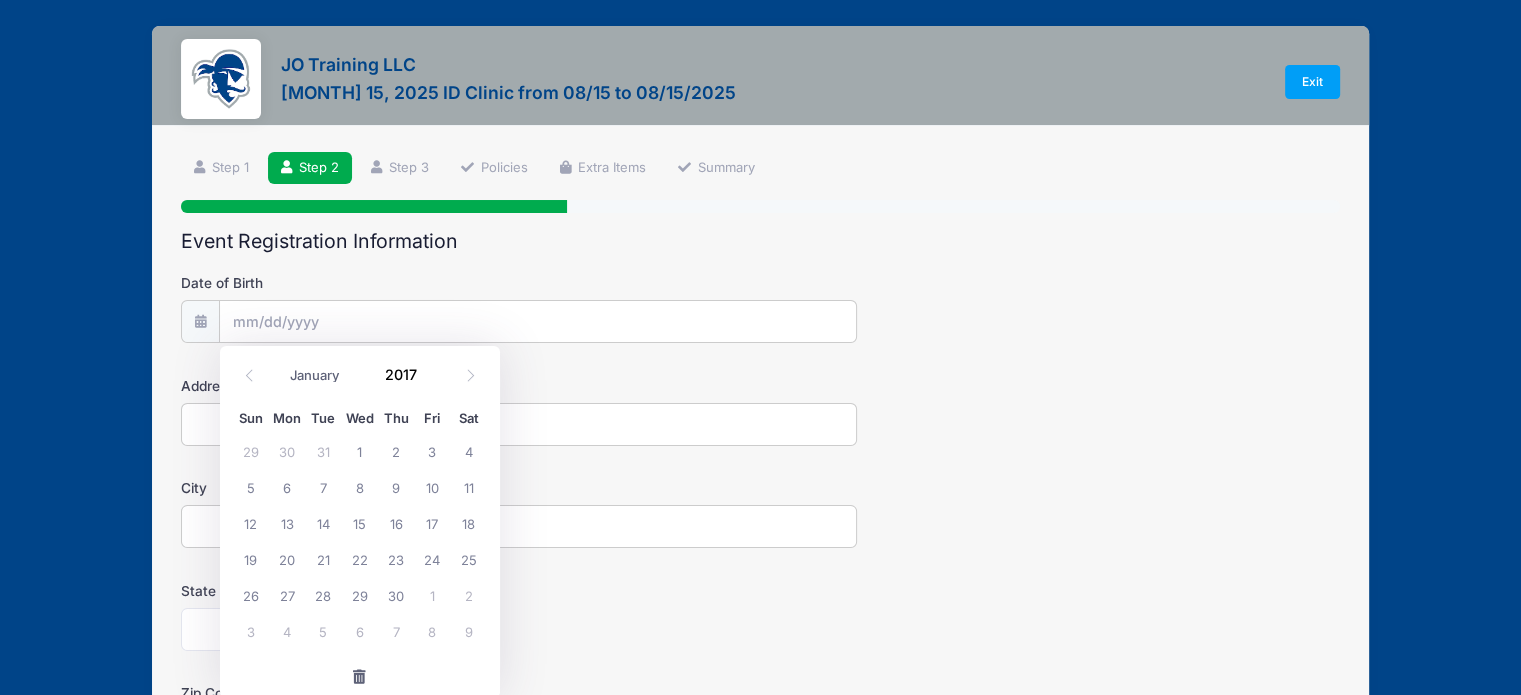 click at bounding box center (433, 382) 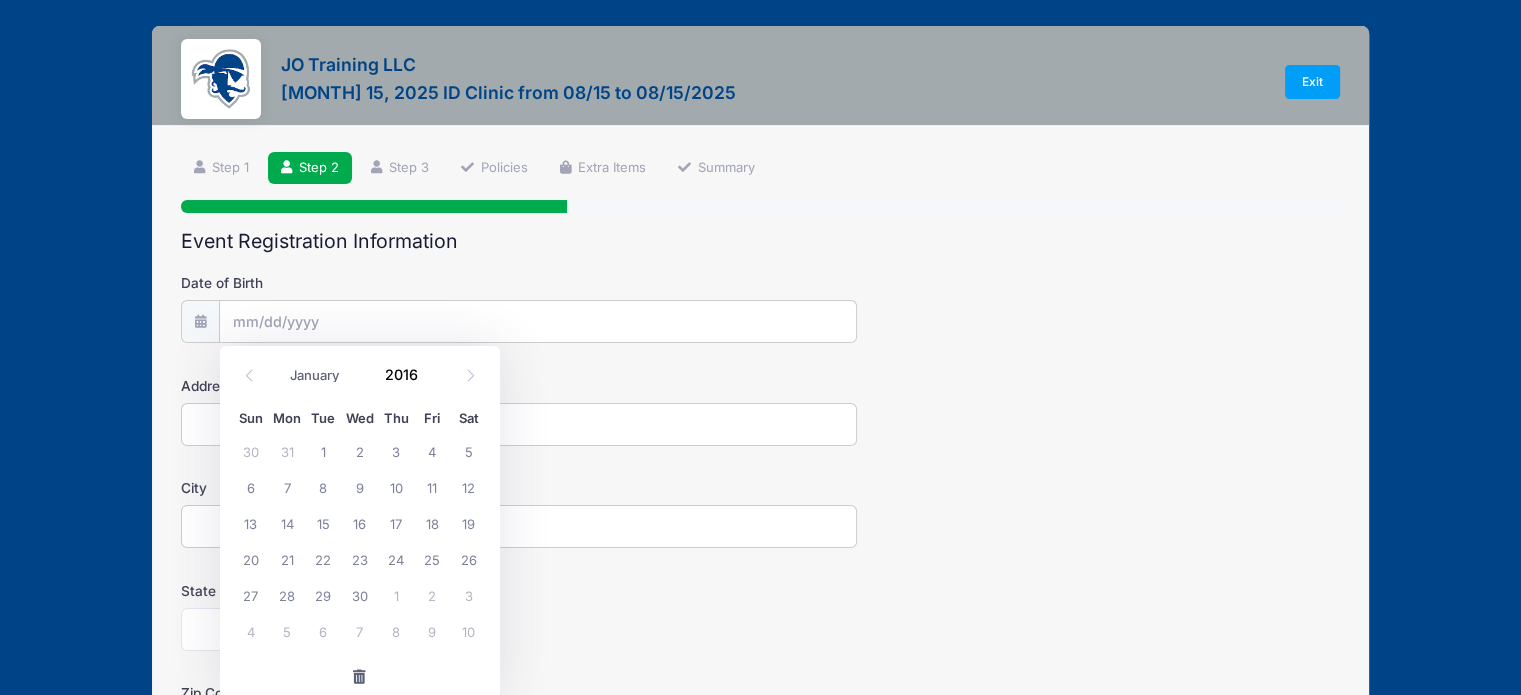 click at bounding box center (433, 382) 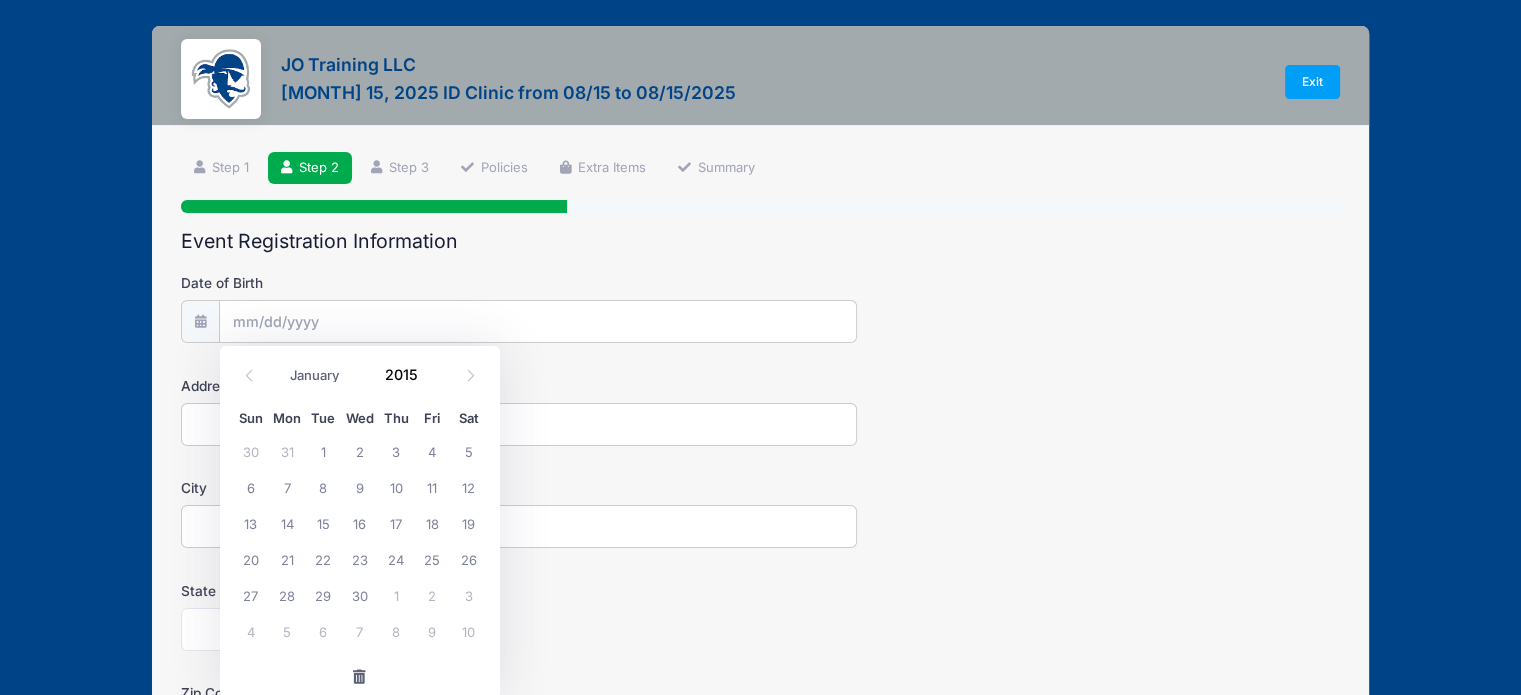 click at bounding box center (433, 382) 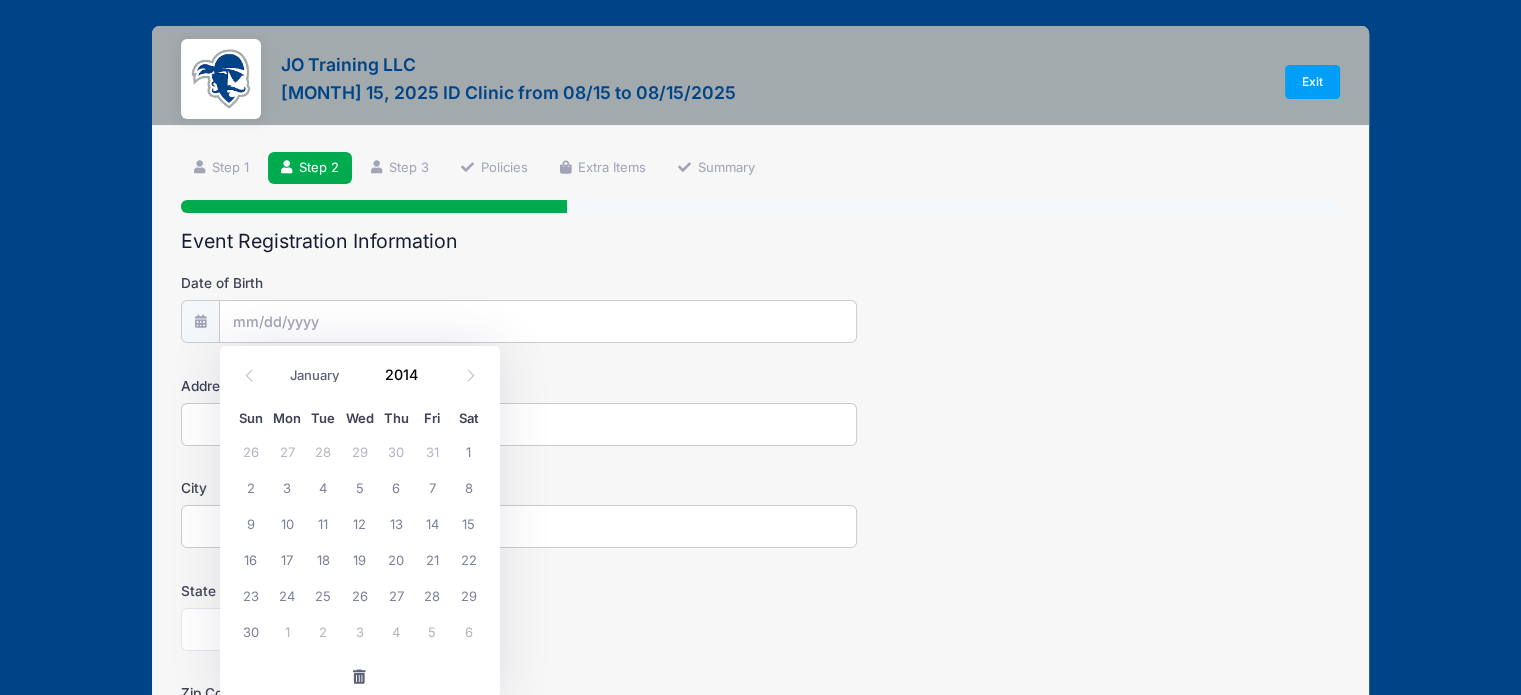 click at bounding box center [433, 382] 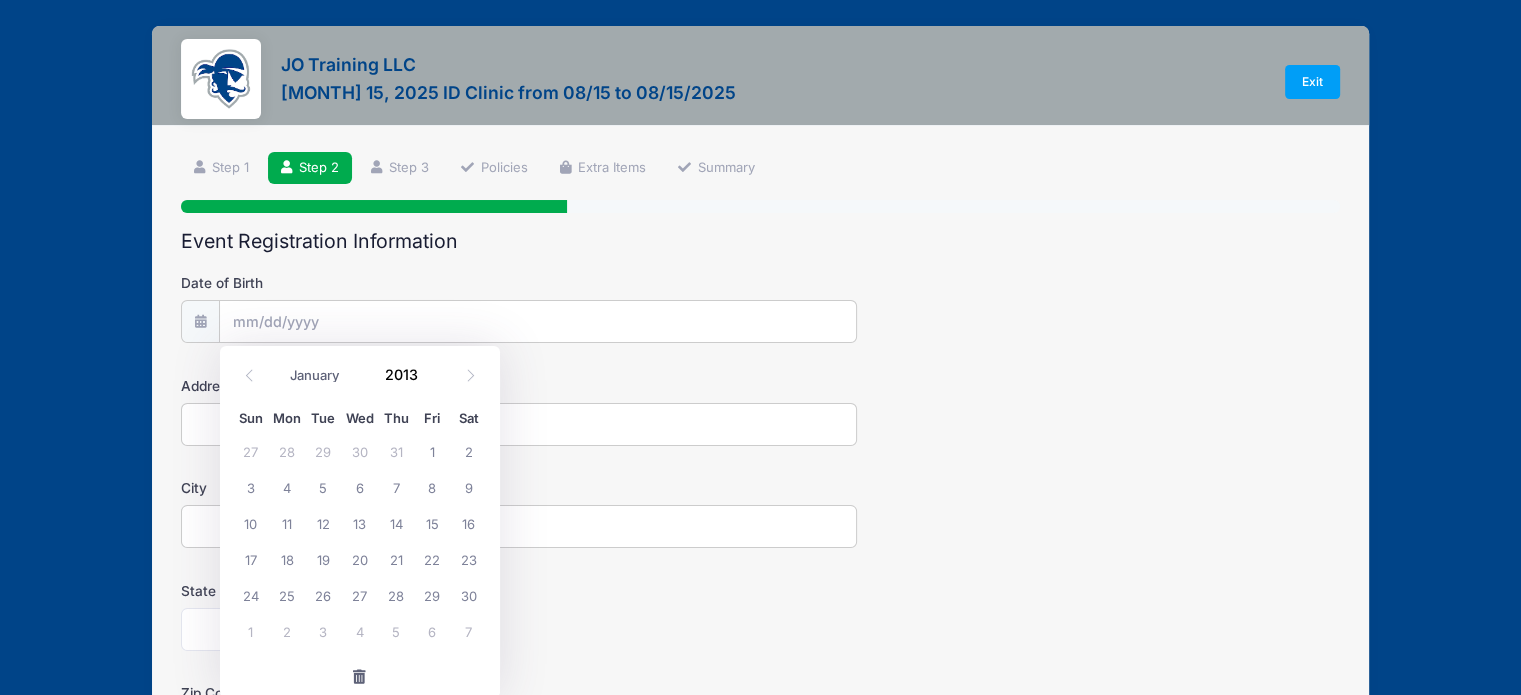 click at bounding box center (433, 382) 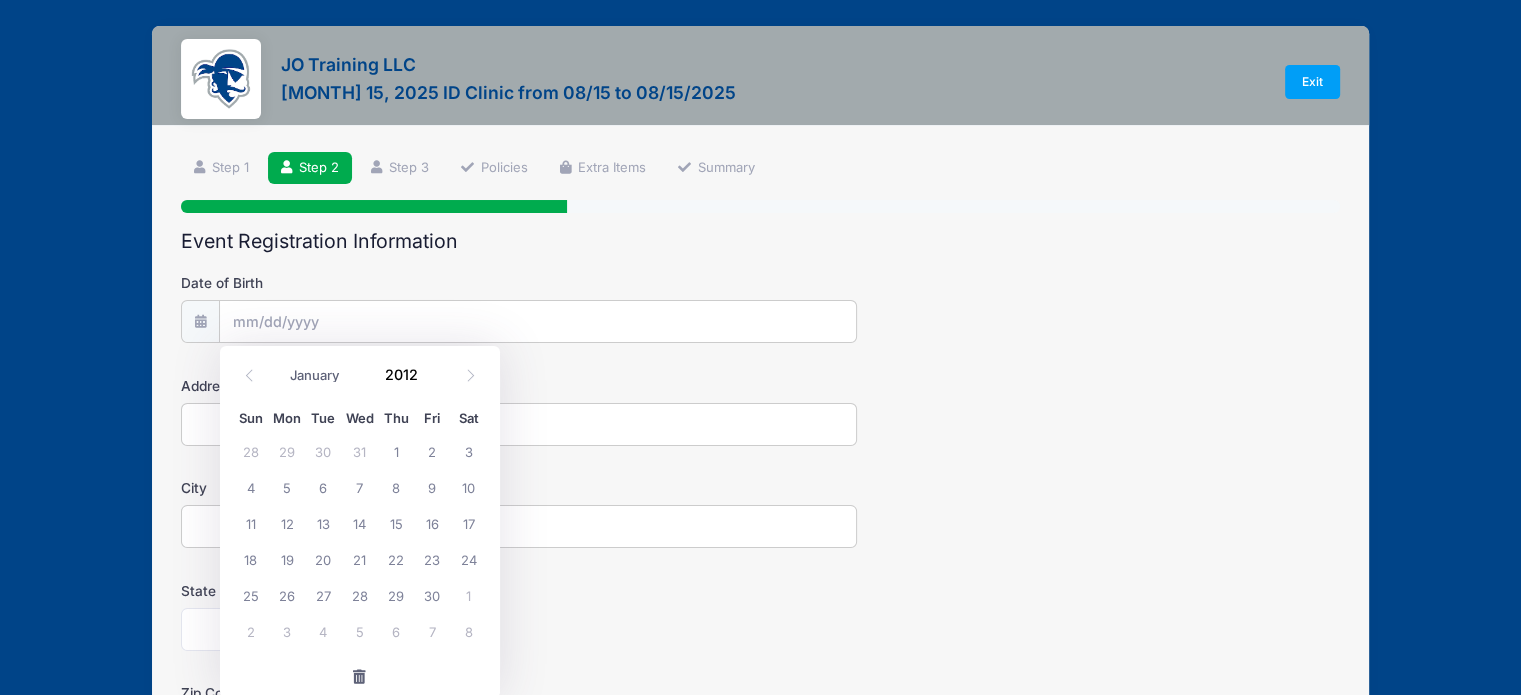 click at bounding box center [433, 382] 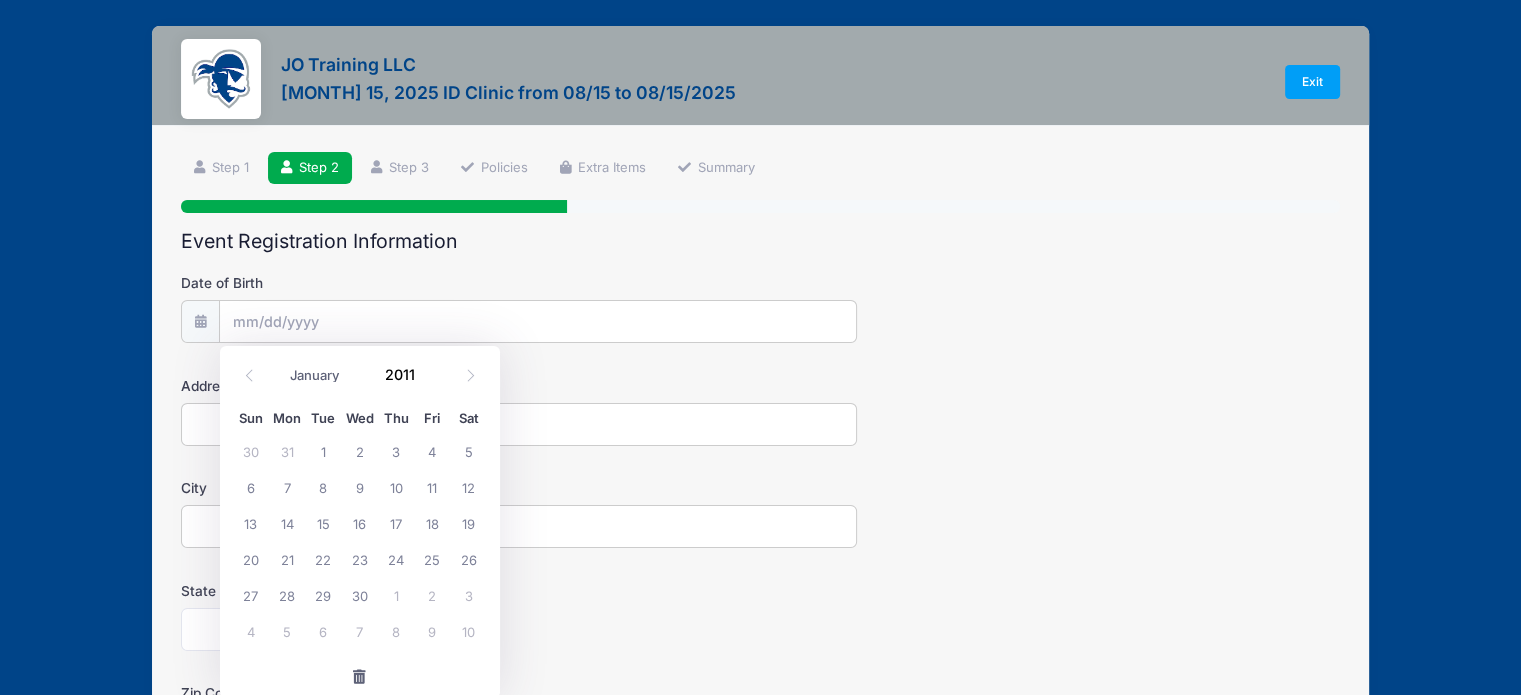 click at bounding box center [433, 382] 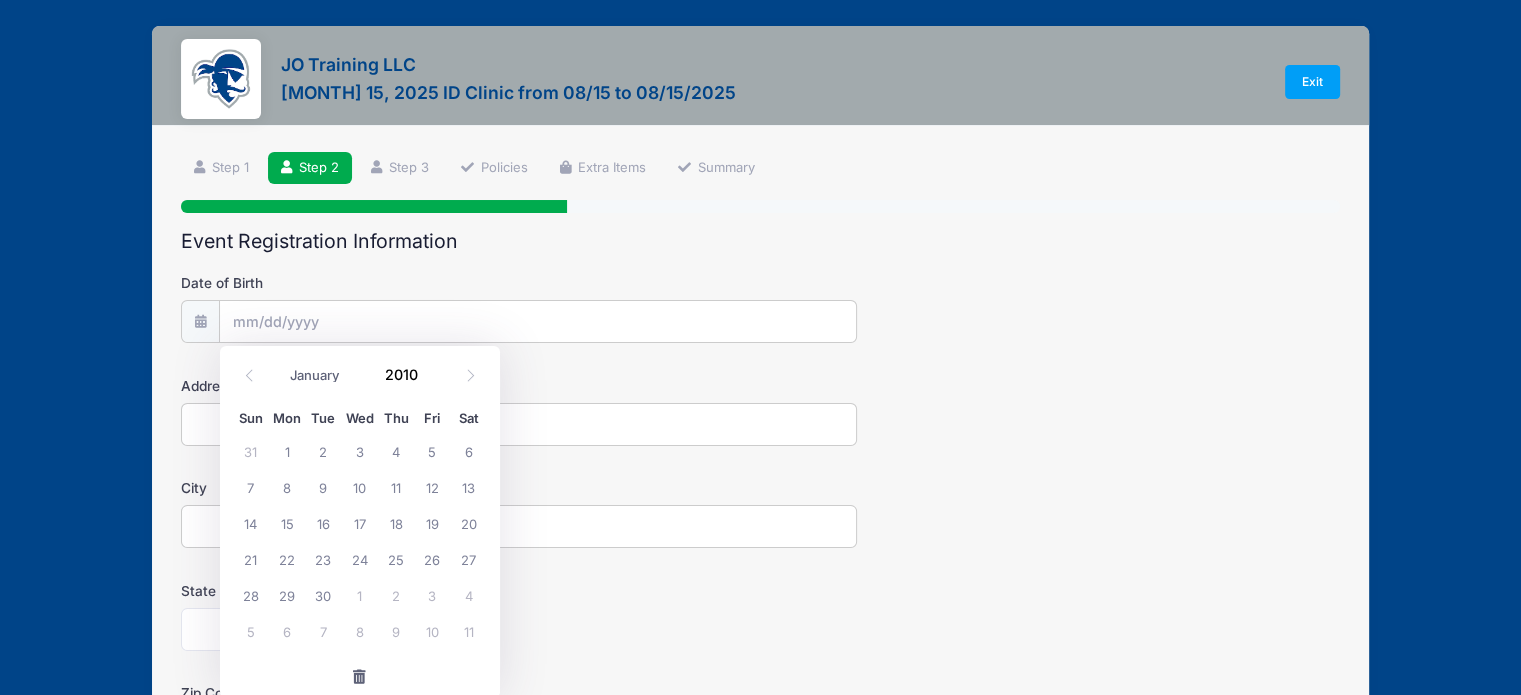 click at bounding box center [433, 382] 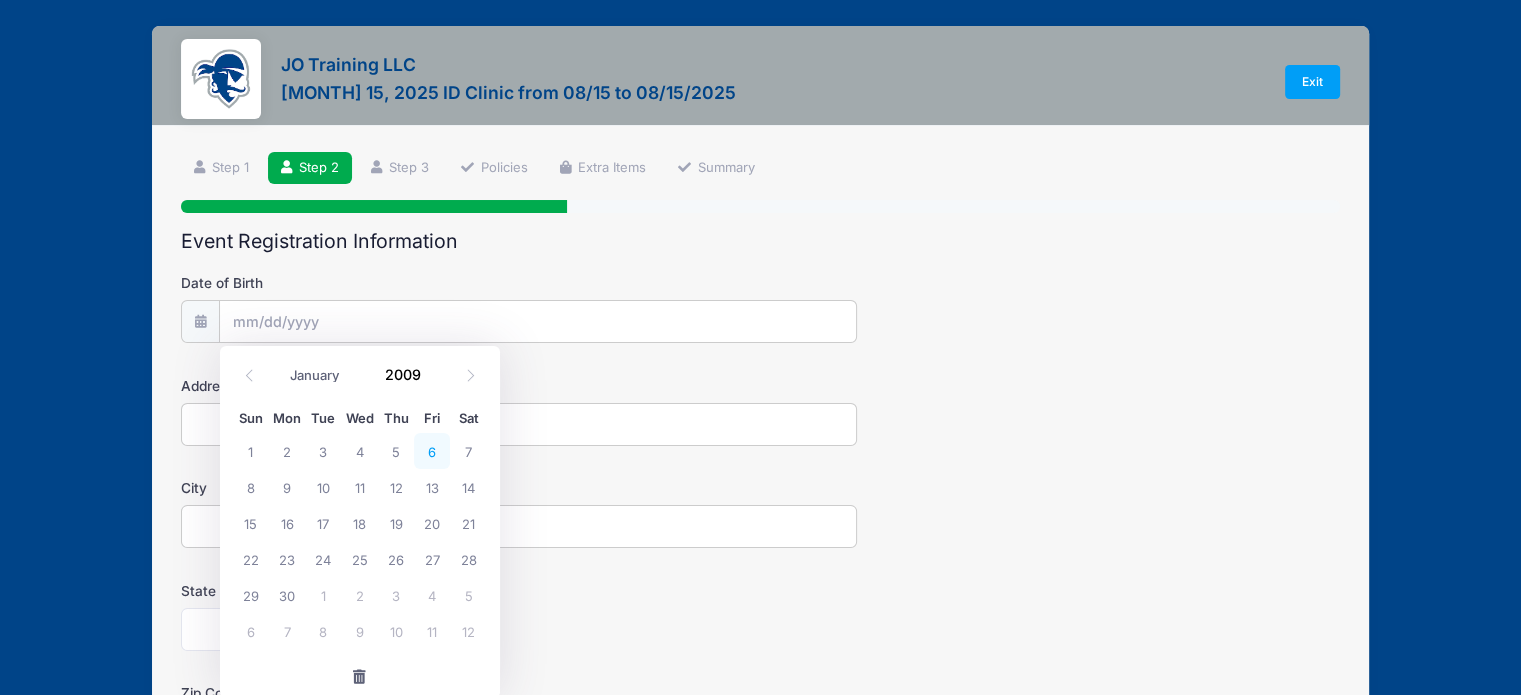 click on "6" at bounding box center (432, 451) 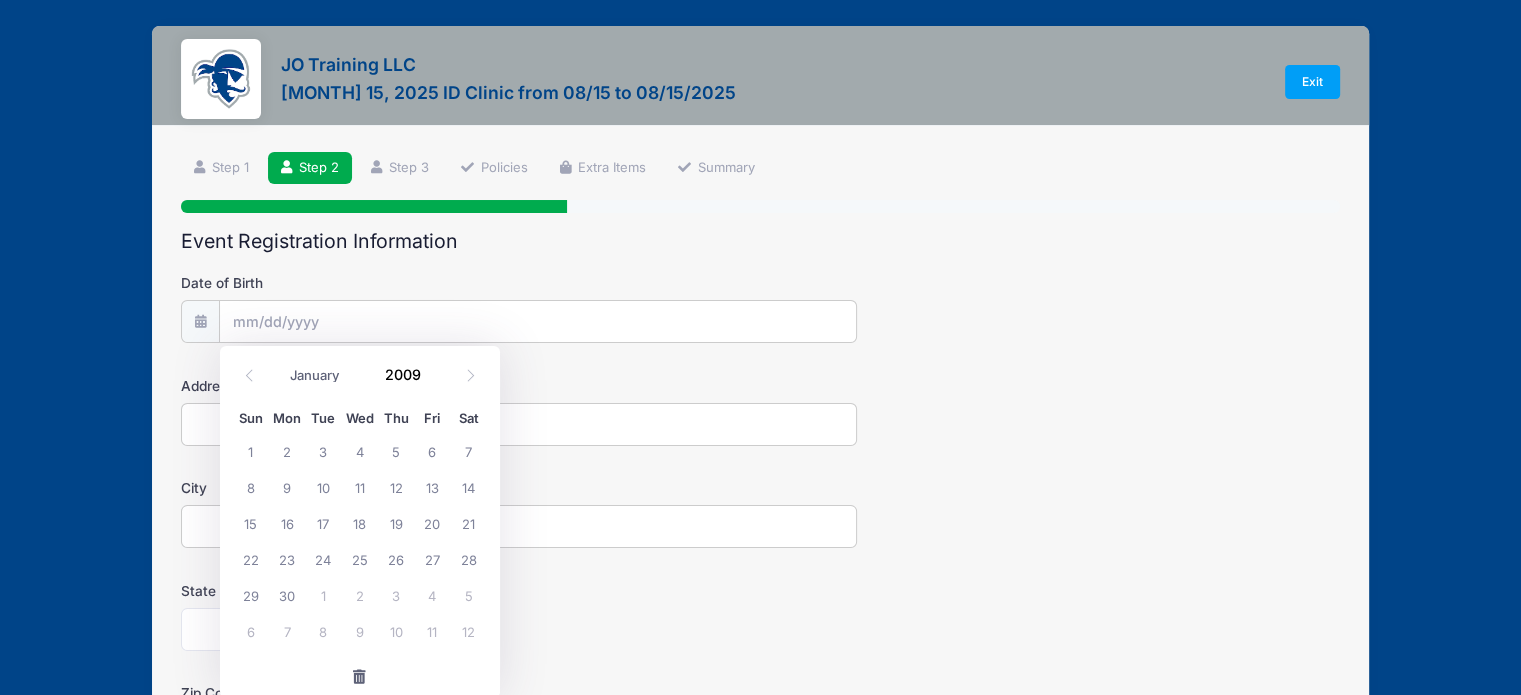 type on "[MM]/[DD]/[YYYY]" 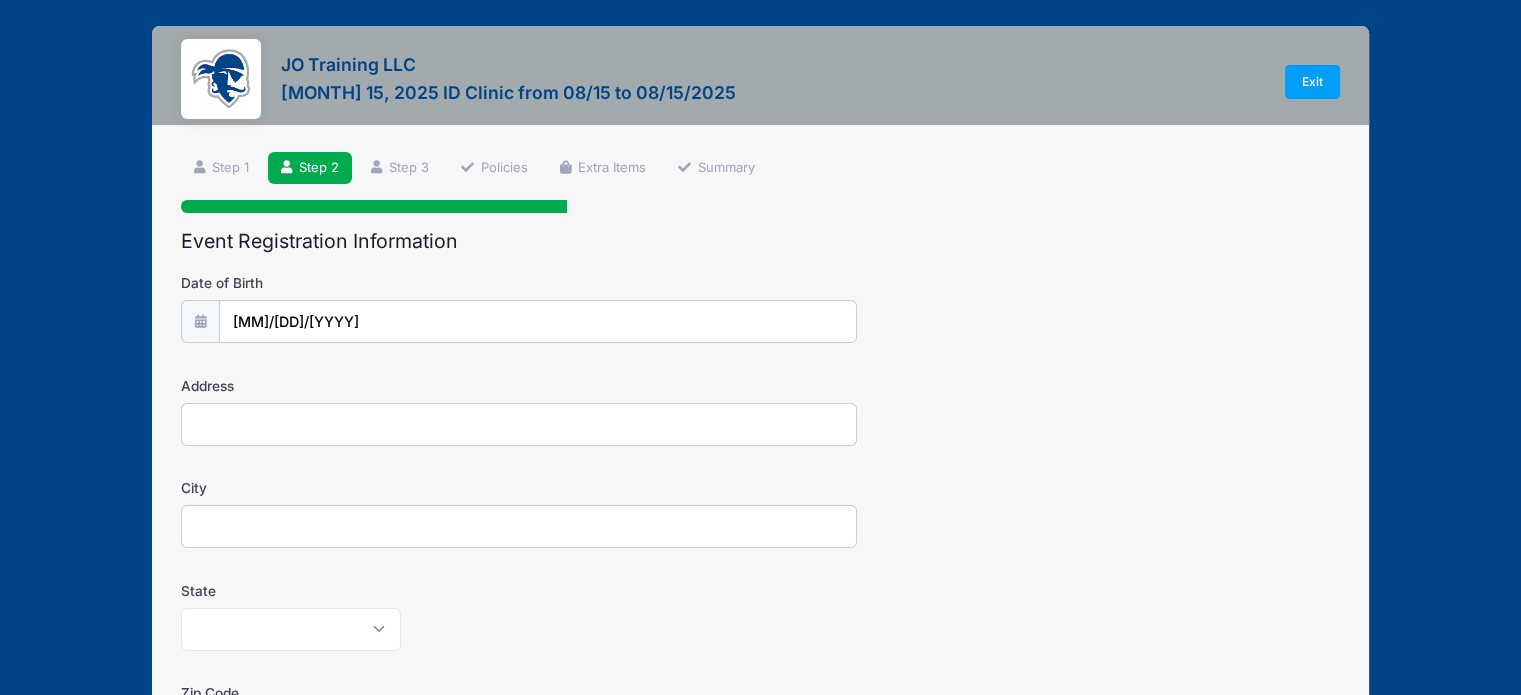 click on "Address" at bounding box center [519, 424] 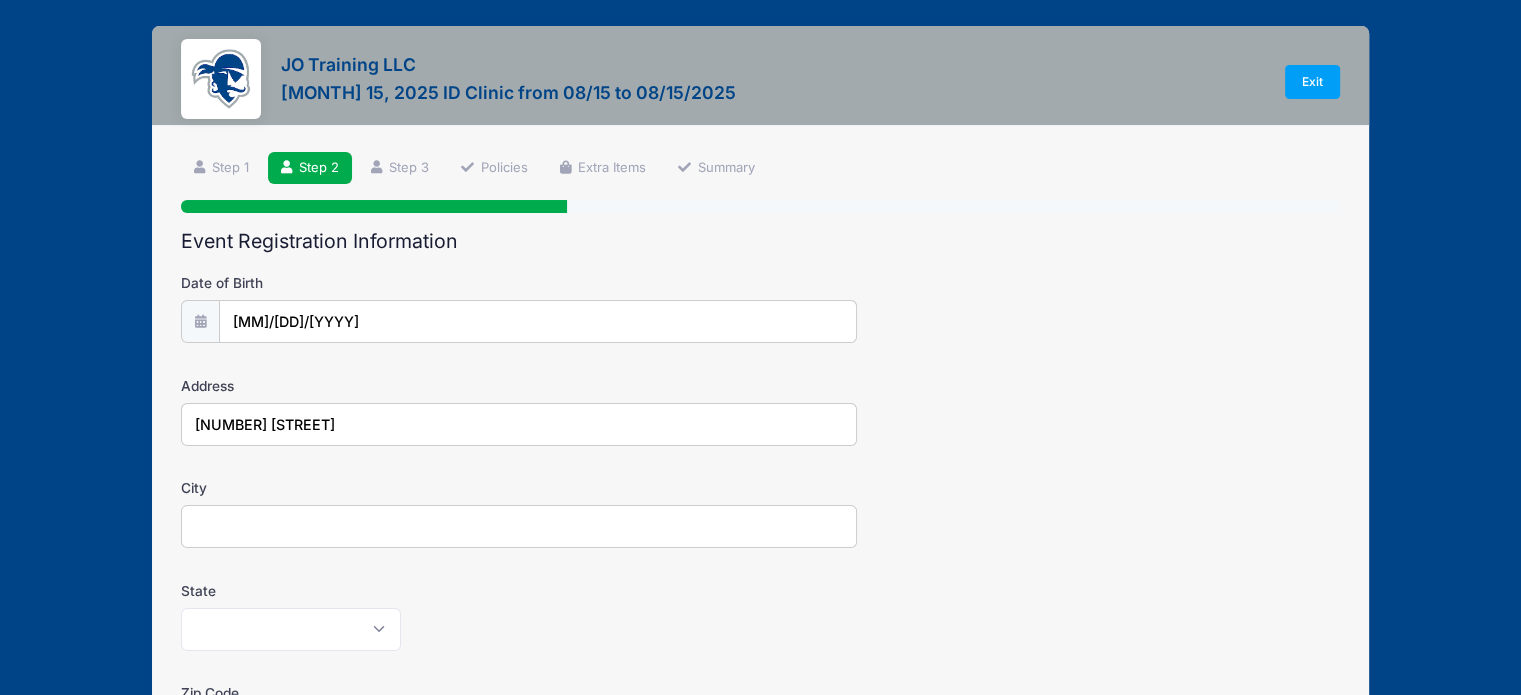 type on "[CITY]" 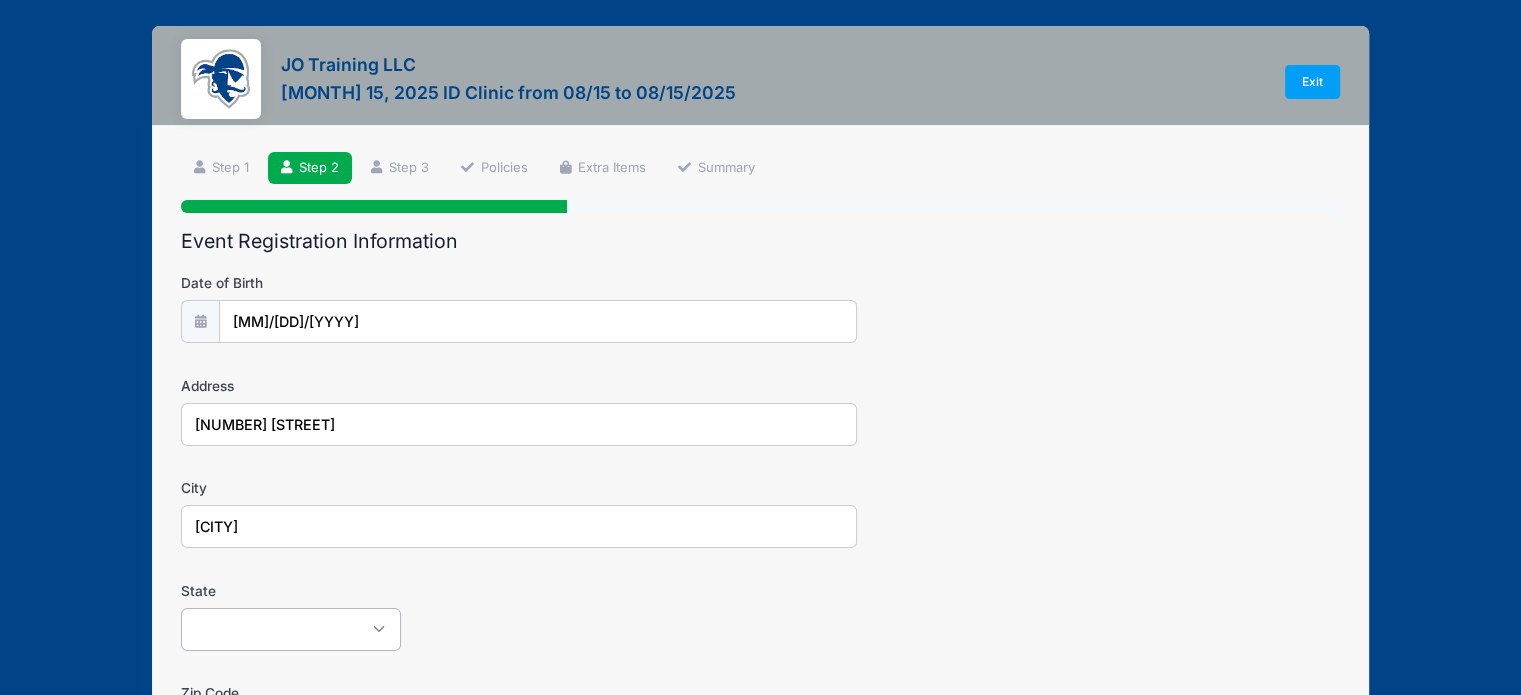 select on "NY" 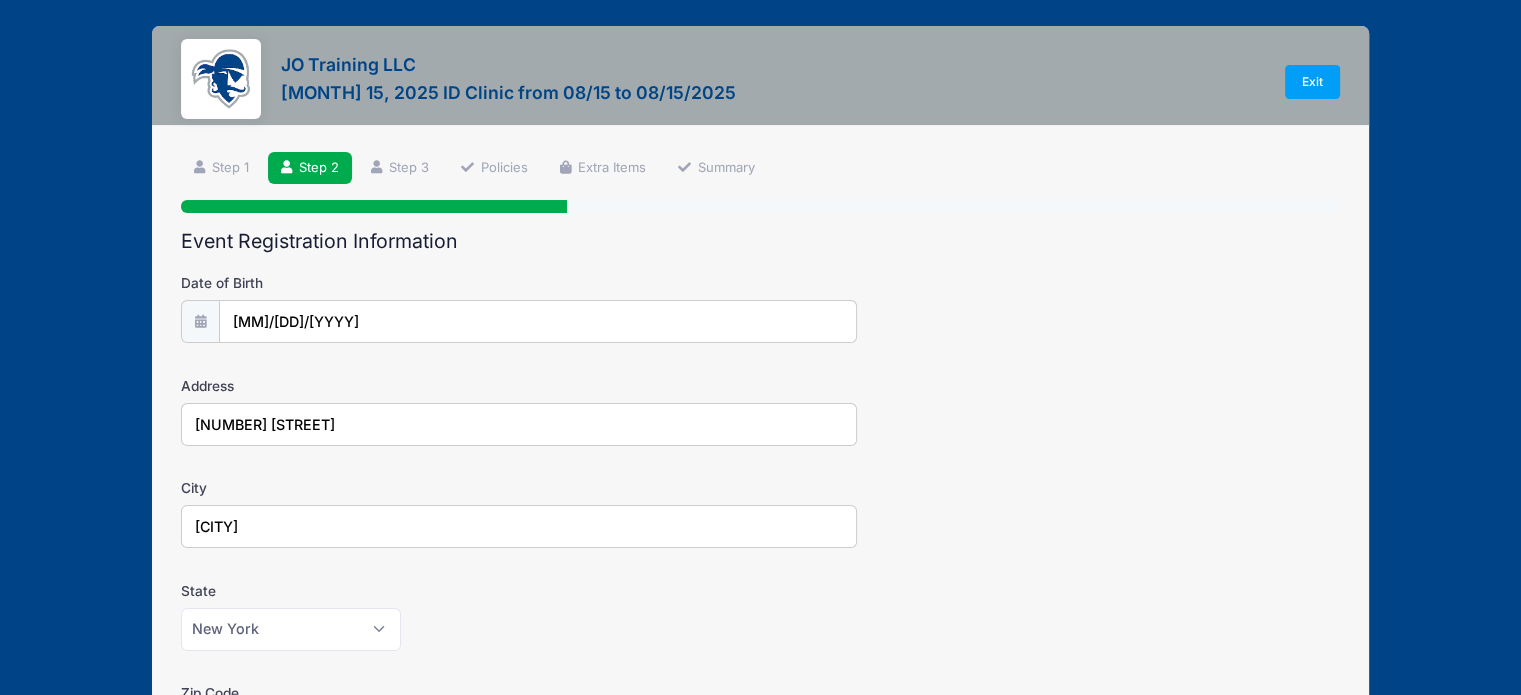 type on "[POSTAL_CODE]" 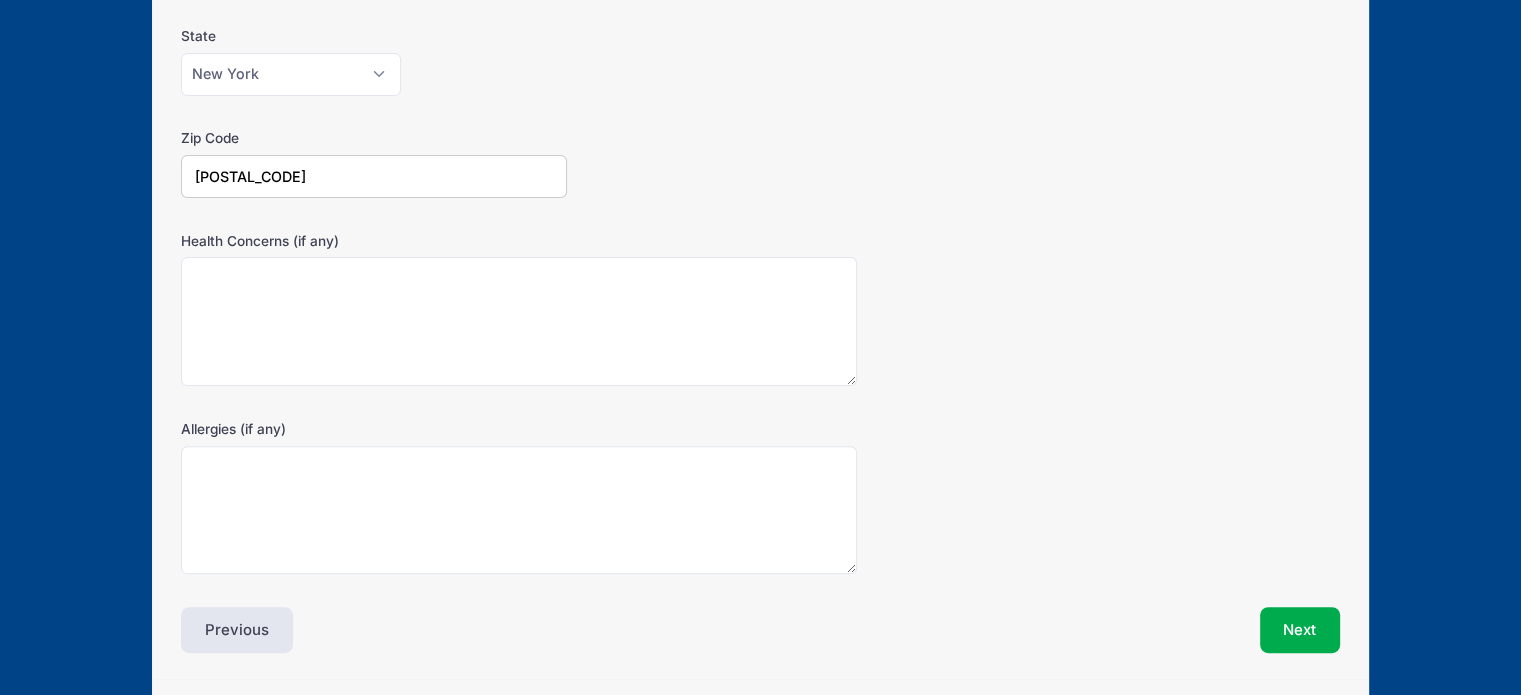 scroll, scrollTop: 572, scrollLeft: 0, axis: vertical 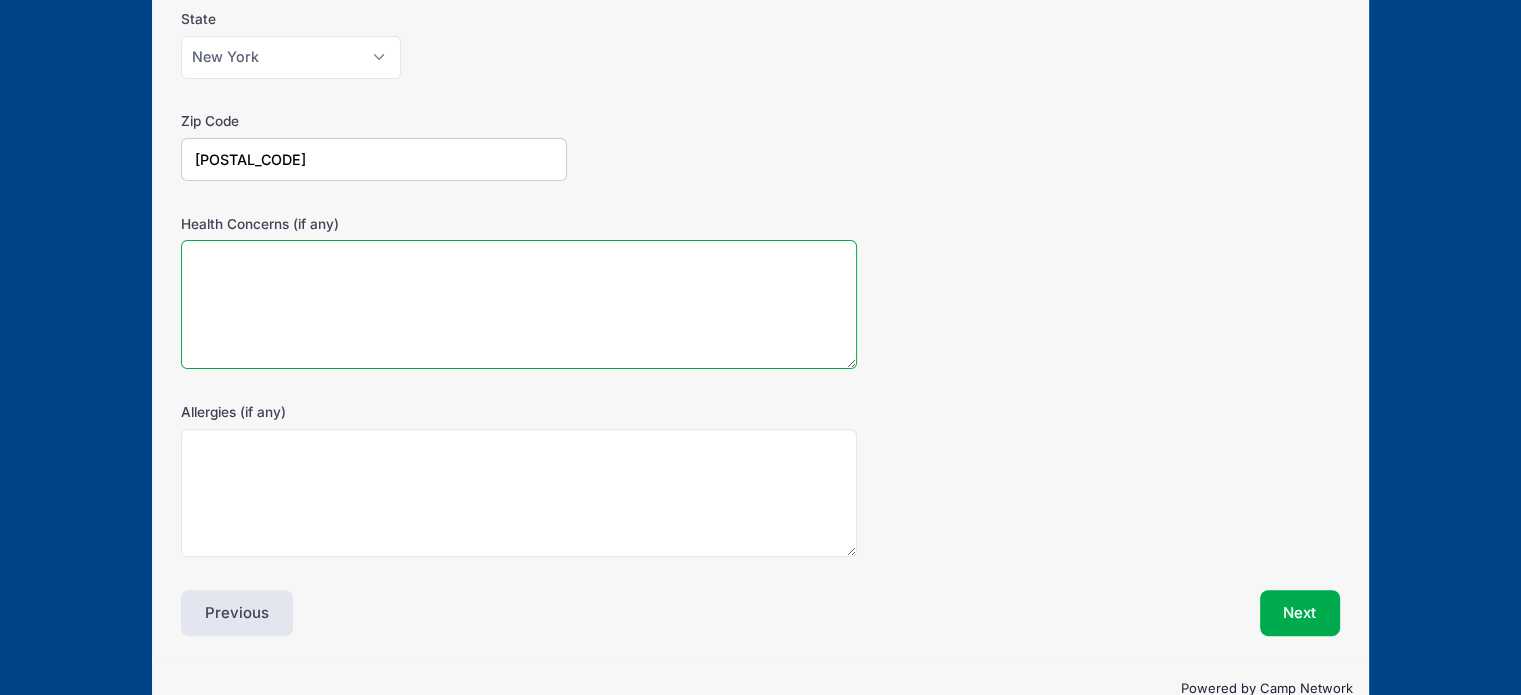 click on "Health Concerns (if any)" at bounding box center [519, 304] 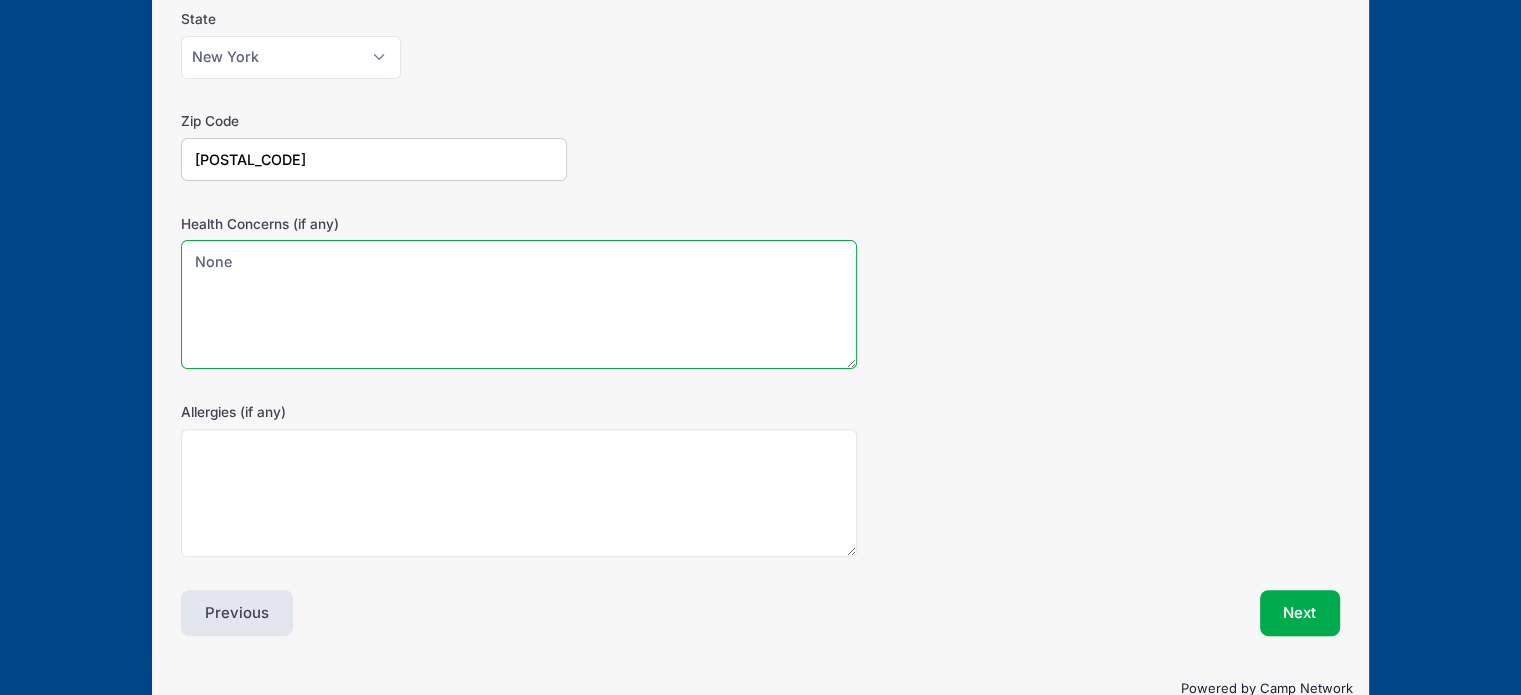 type on "None" 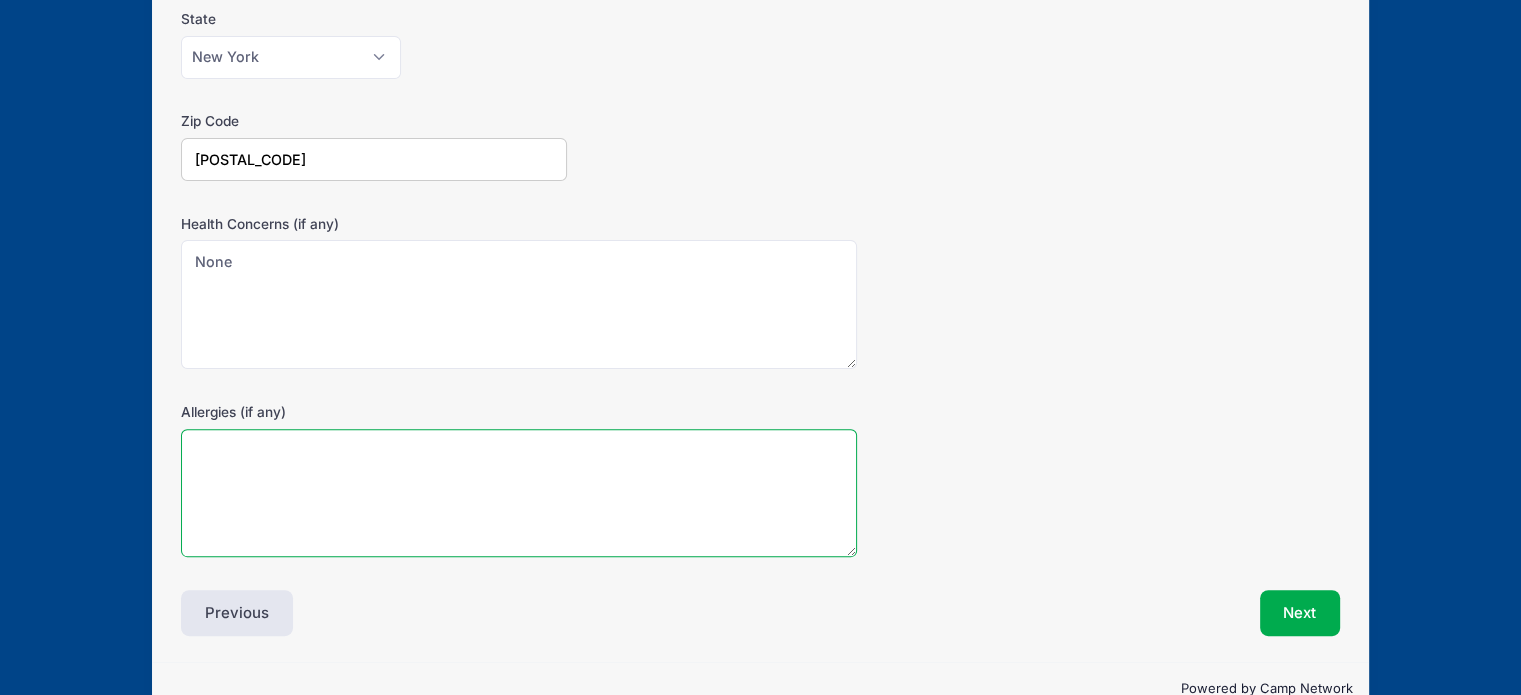 click on "Allergies (if any)" at bounding box center [519, 493] 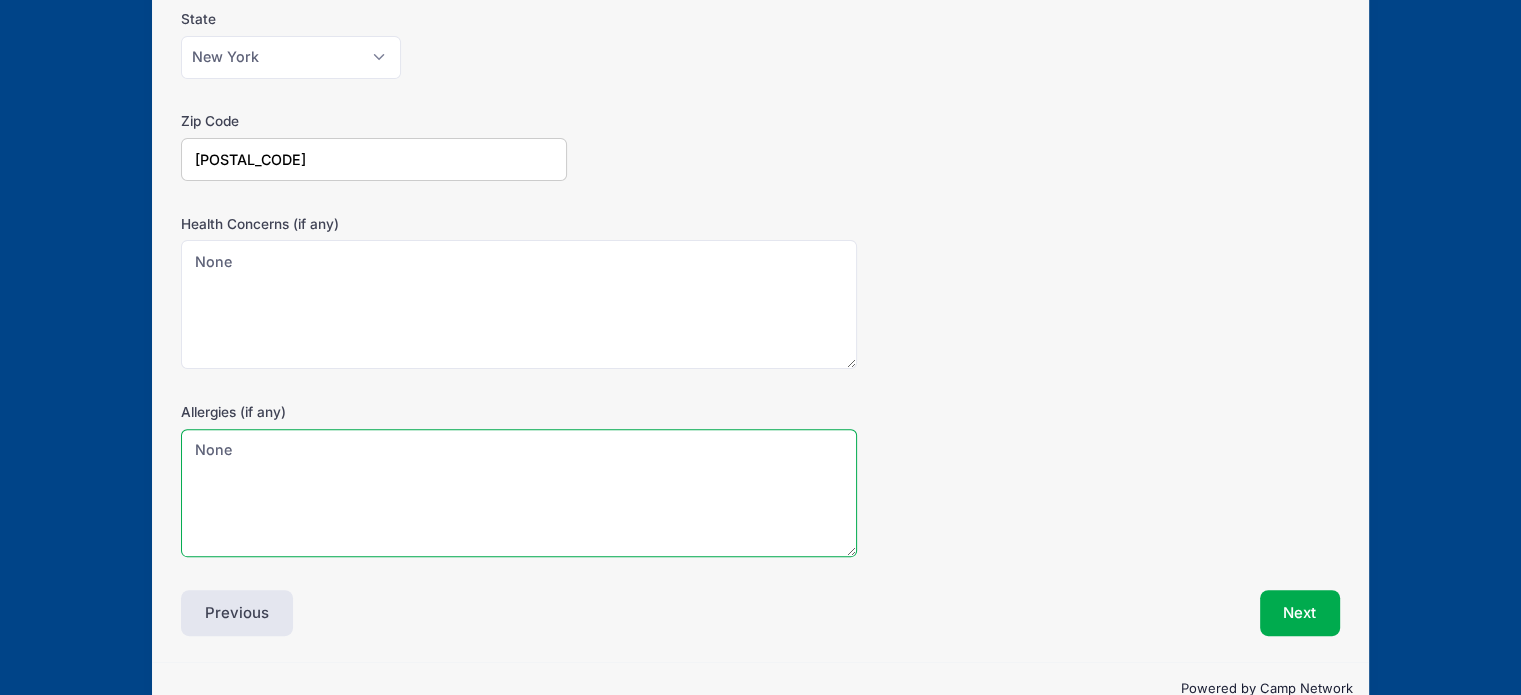 type on "None" 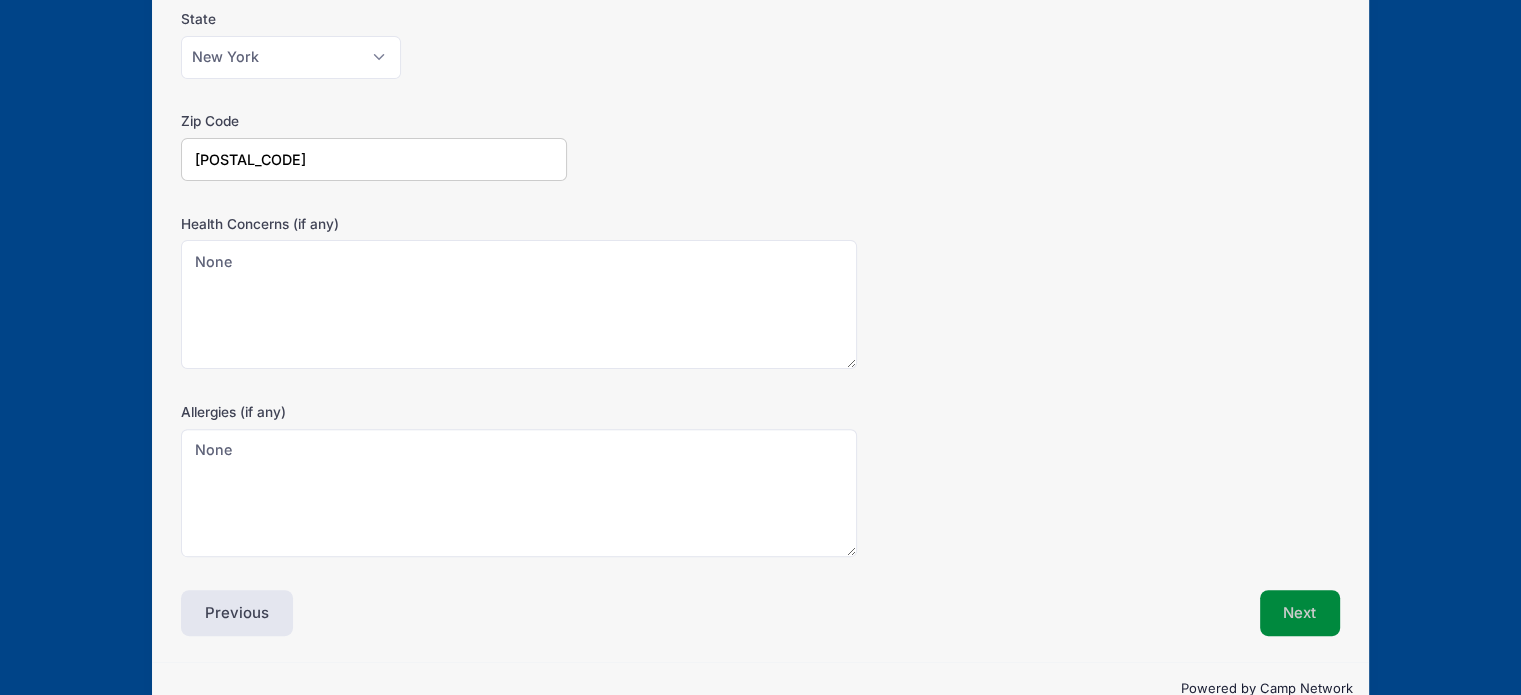 click on "Next" at bounding box center (1300, 613) 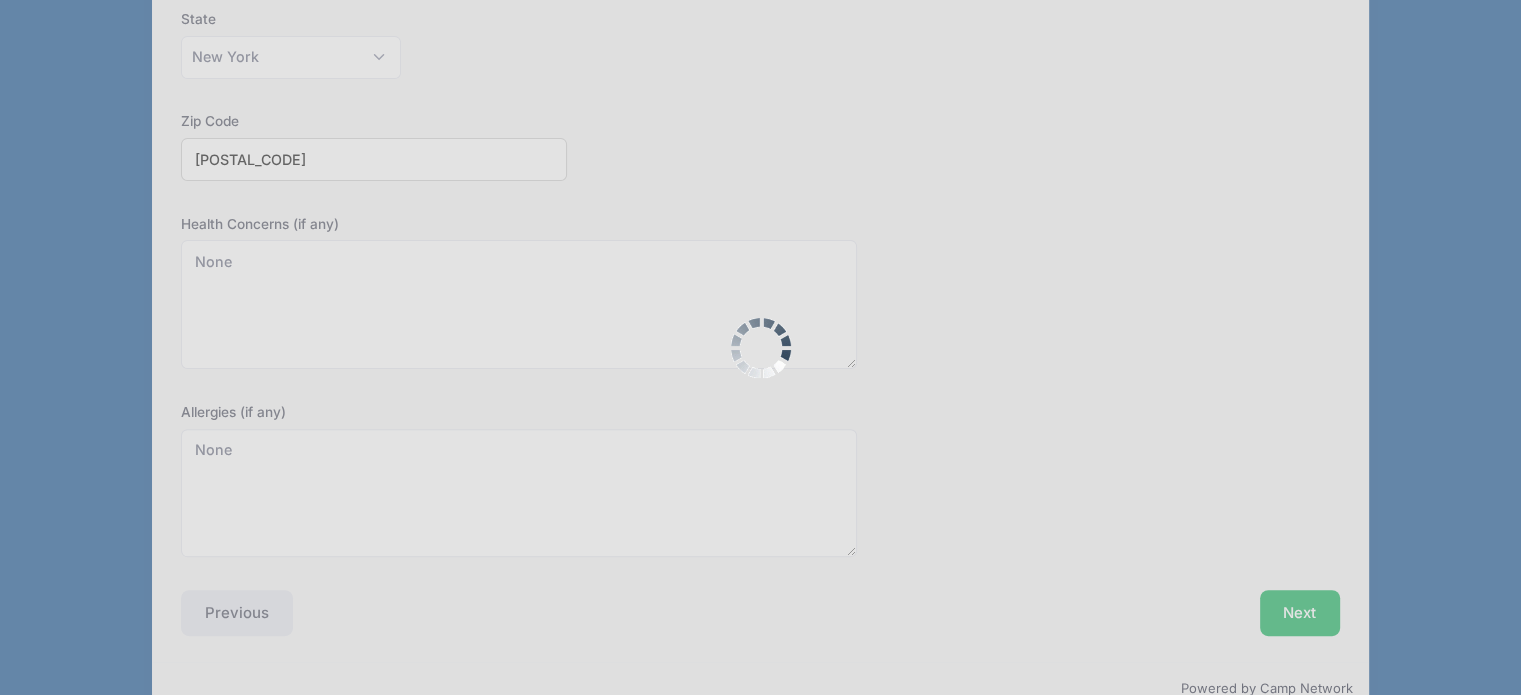 scroll, scrollTop: 276, scrollLeft: 0, axis: vertical 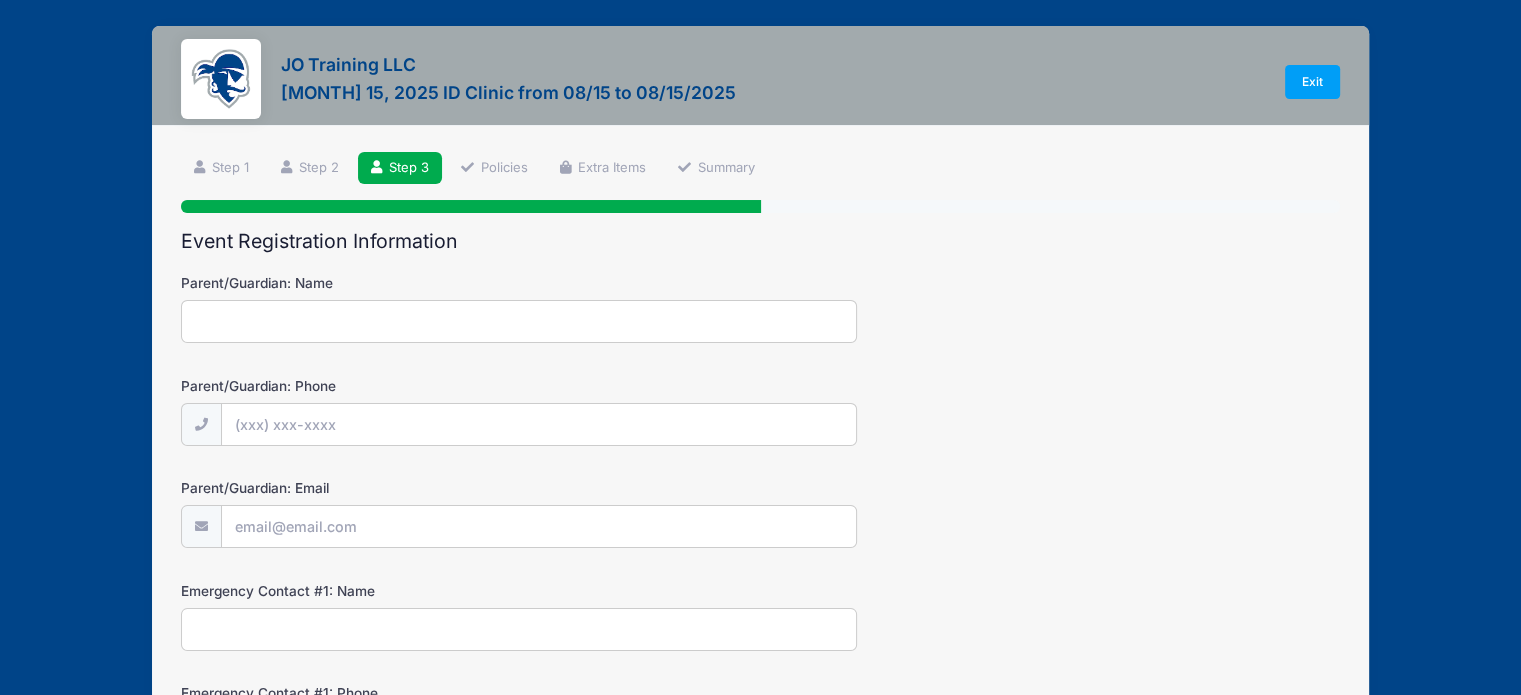 click on "Parent/Guardian: Name" at bounding box center (519, 321) 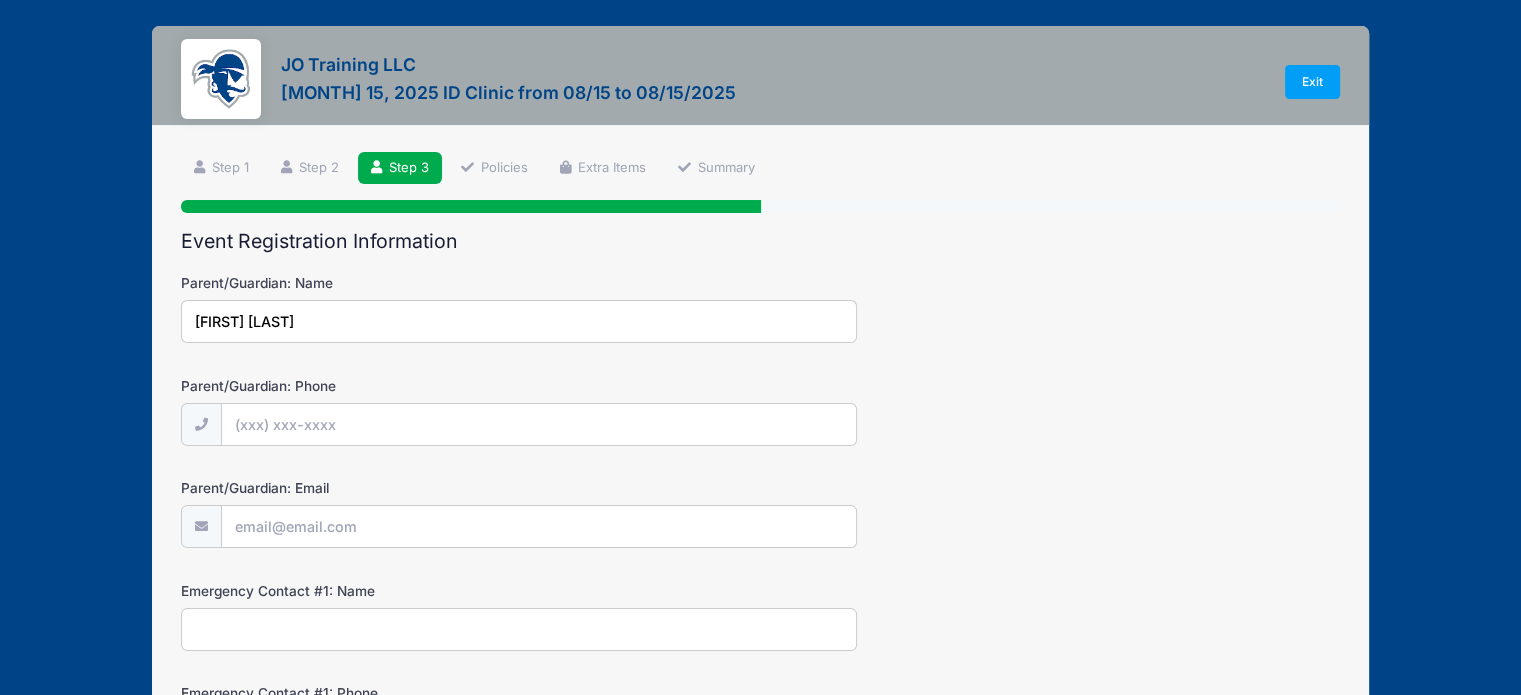 type on "[FIRST] [LAST]" 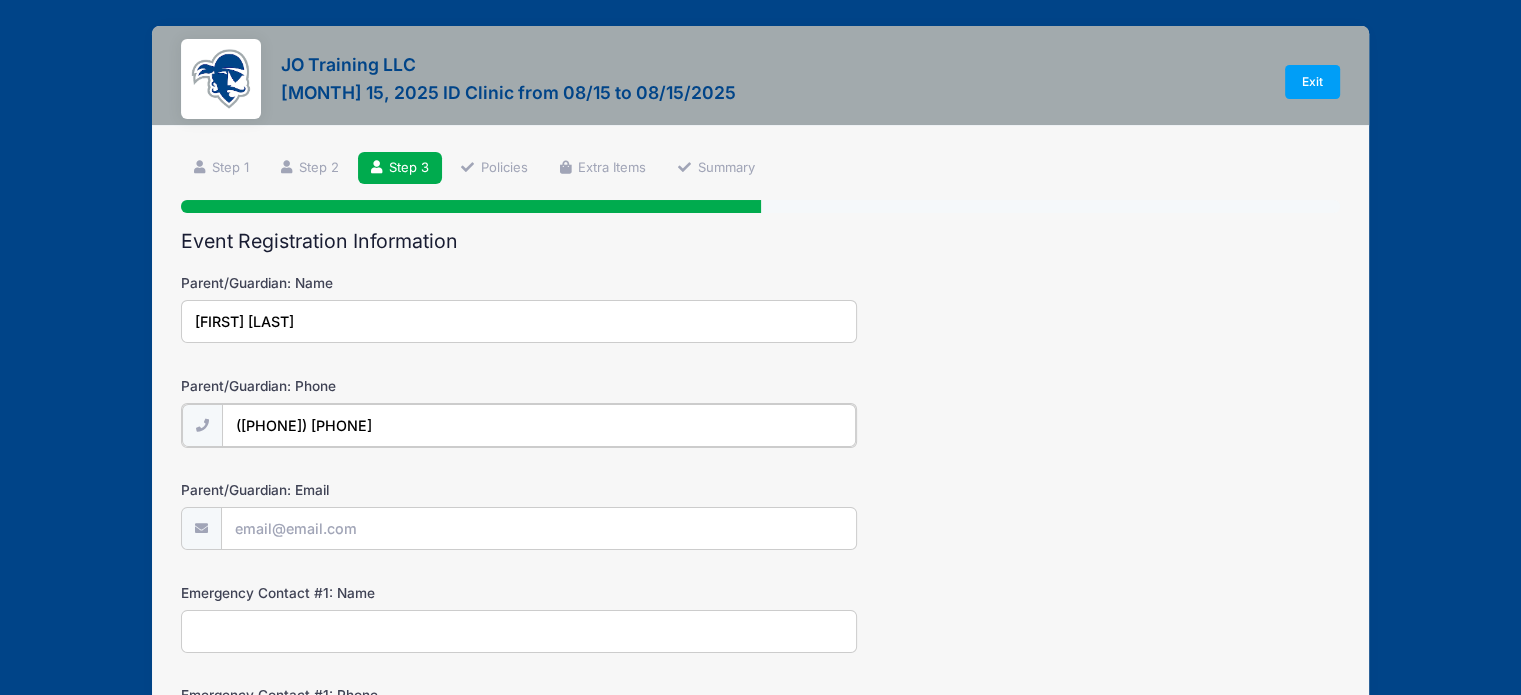 type on "([PHONE]) [PHONE]" 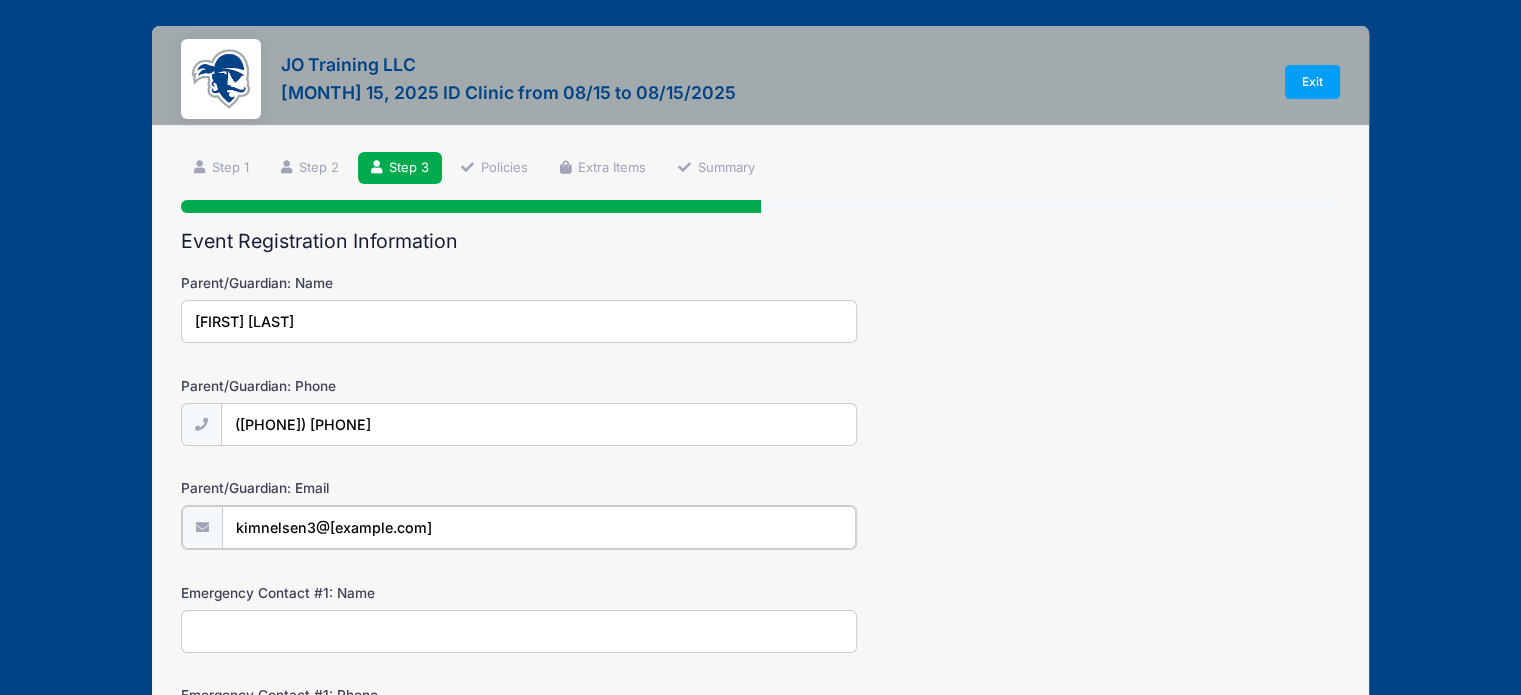 type on "kimnelsen3@[example.com]" 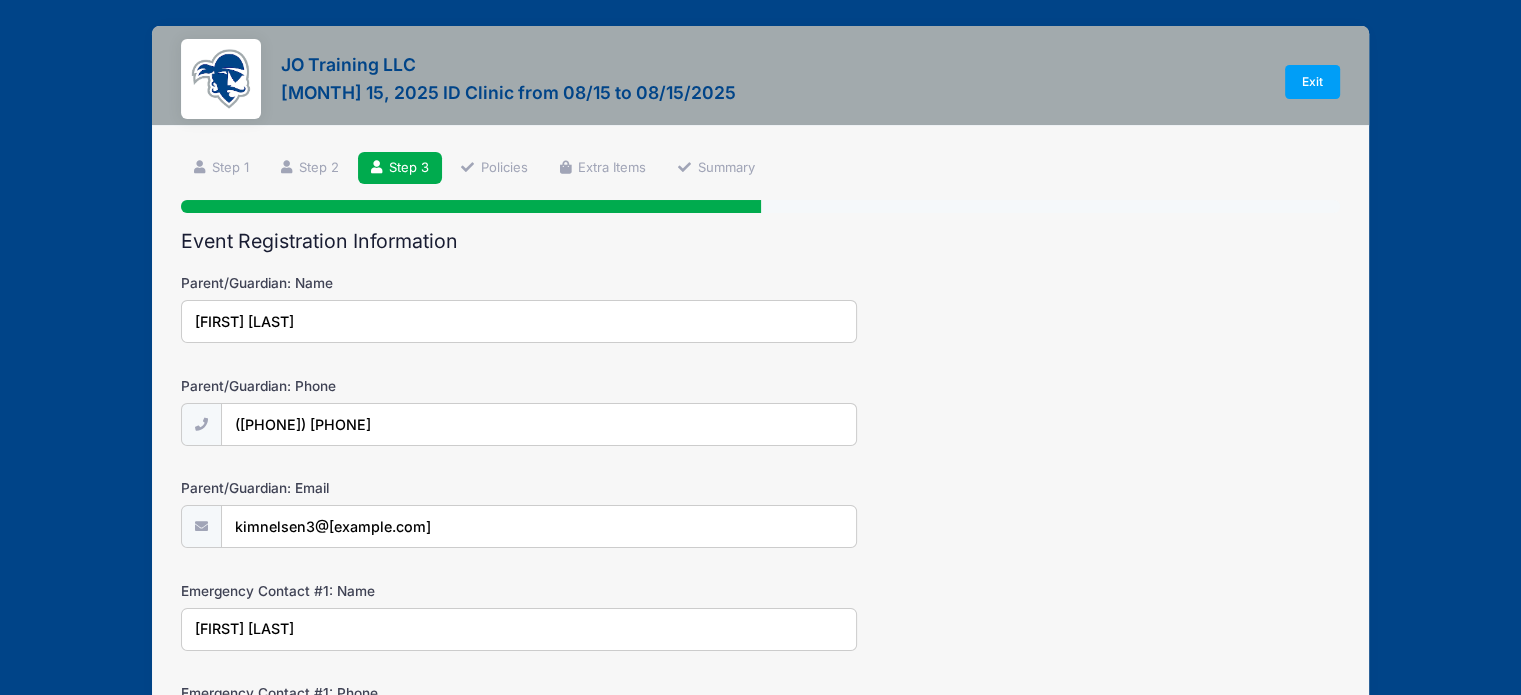 type on "[FIRST] [LAST]" 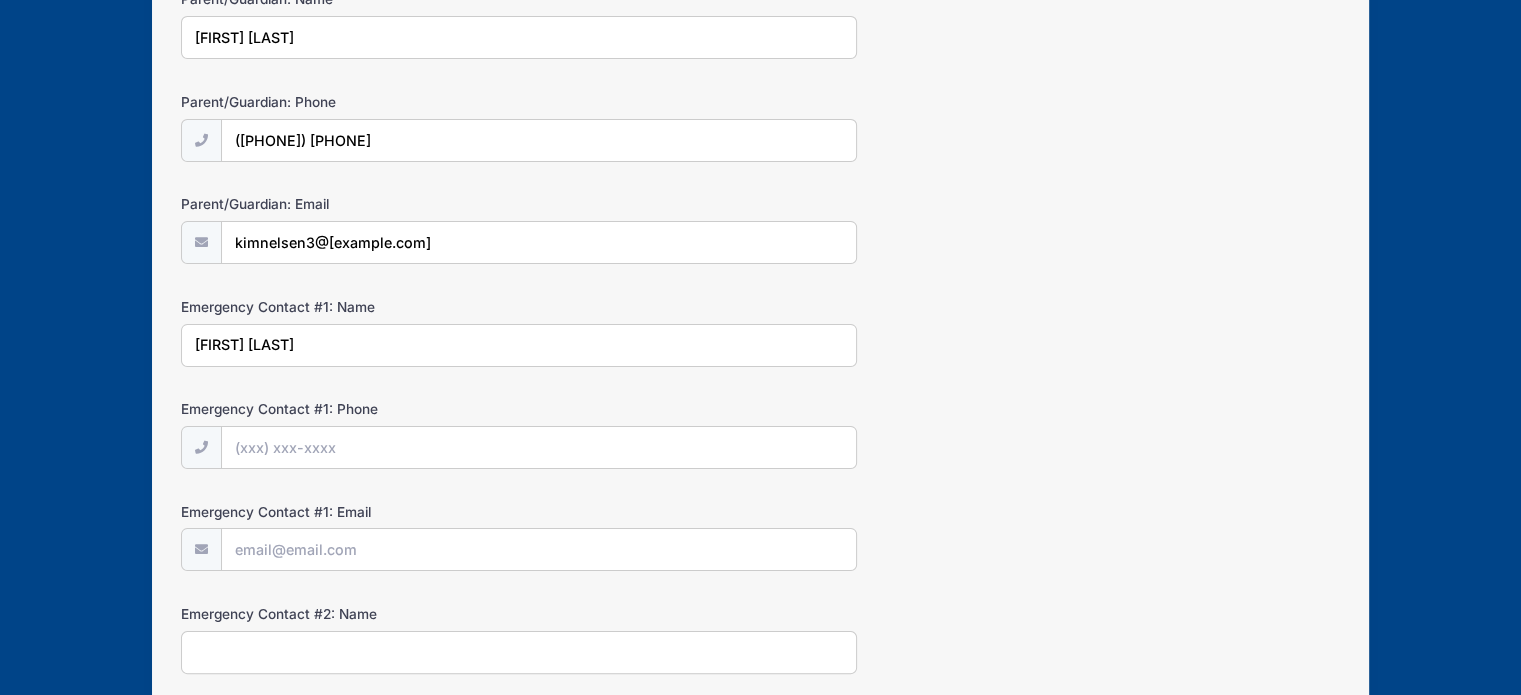 scroll, scrollTop: 285, scrollLeft: 0, axis: vertical 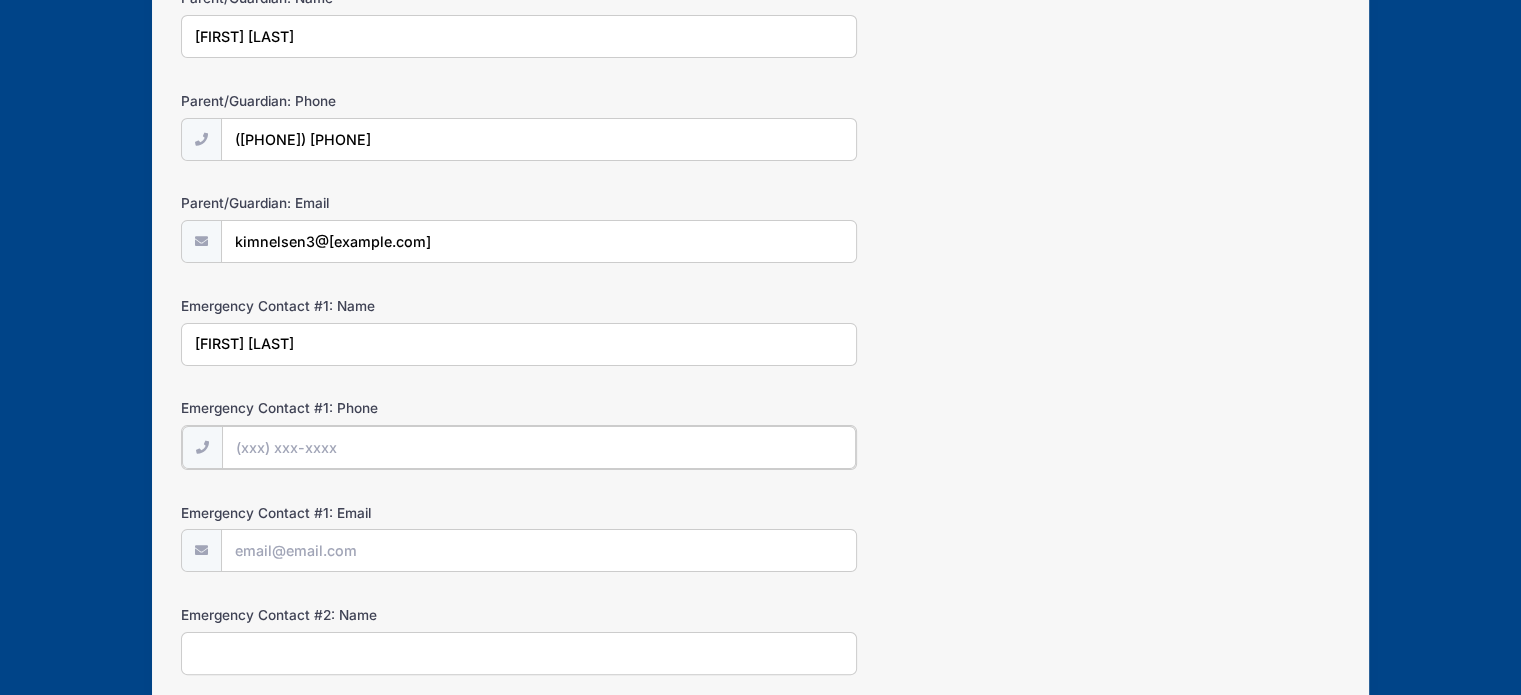 click on "Emergency Contact #1: Phone" at bounding box center (539, 447) 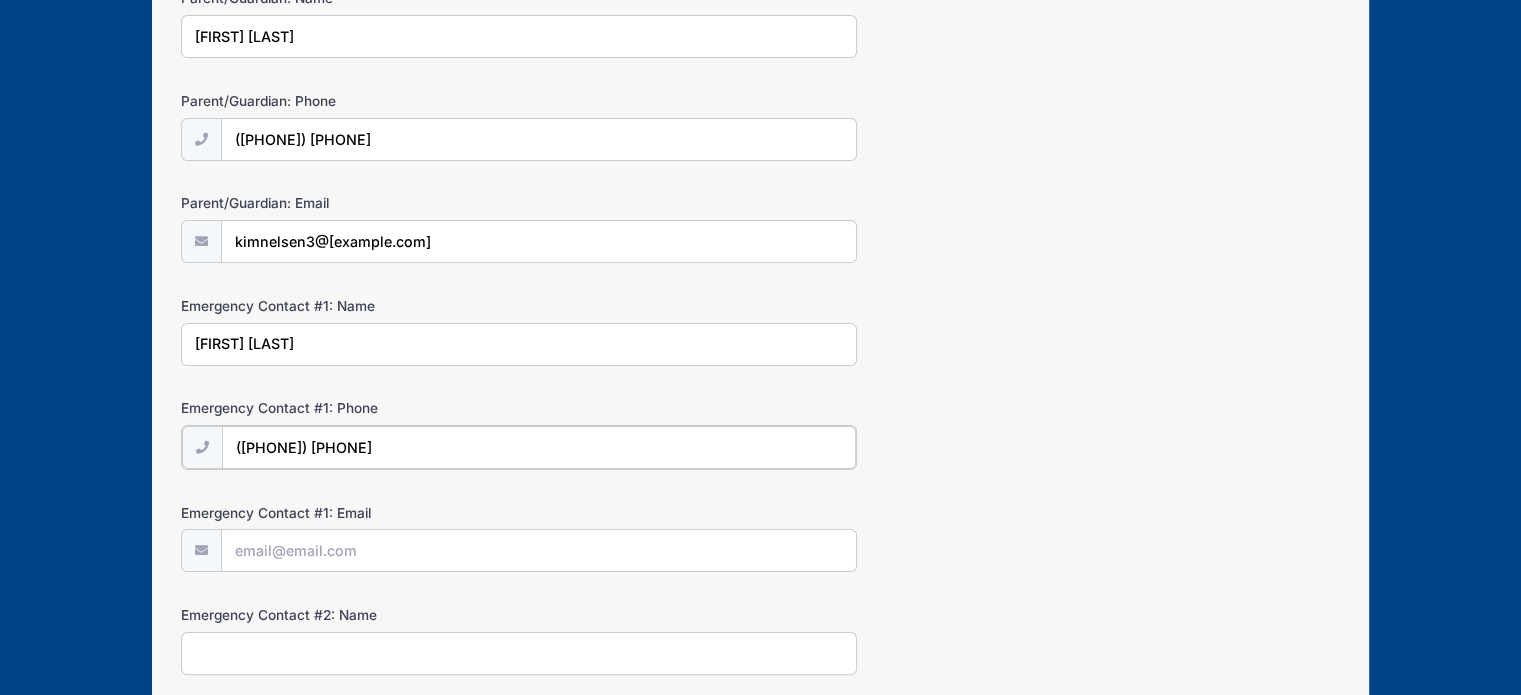 type on "([PHONE]) [PHONE]" 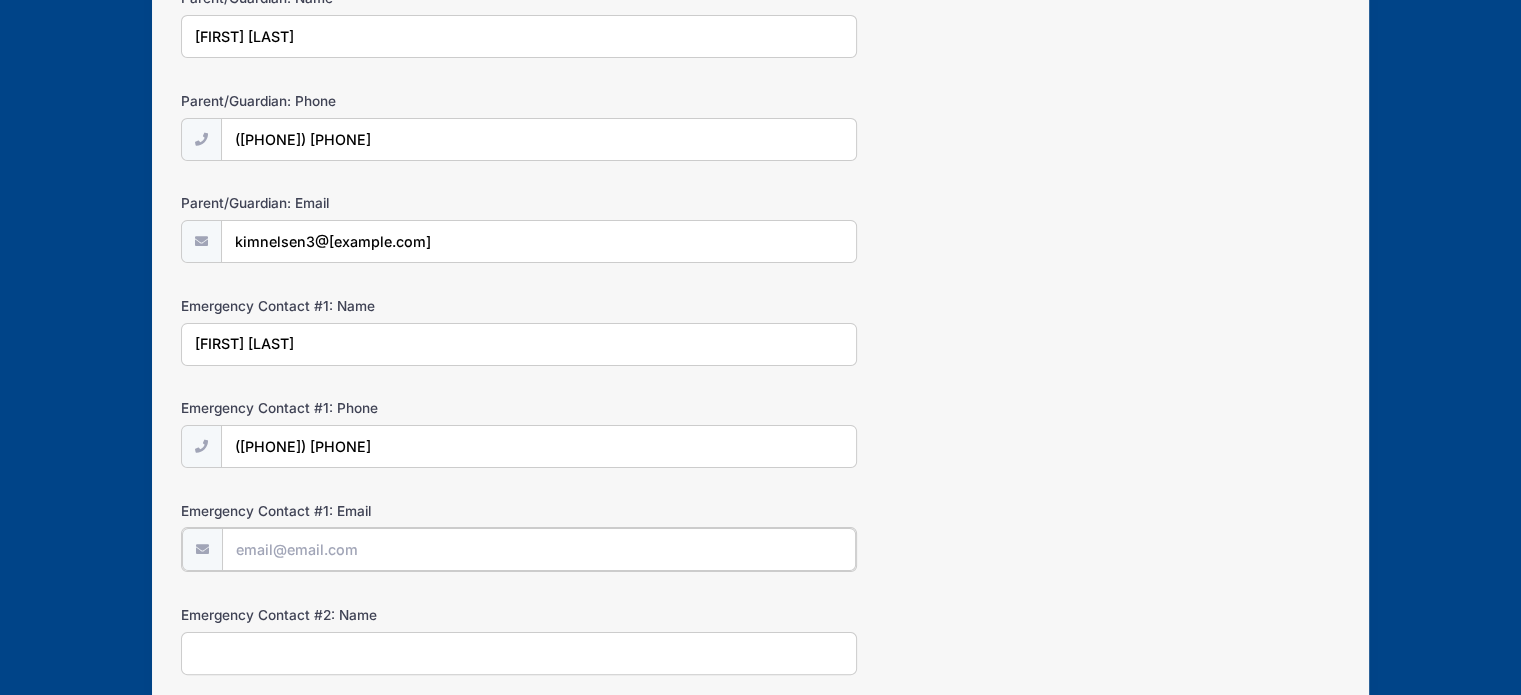 click on "Emergency Contact #1: Email" at bounding box center [539, 549] 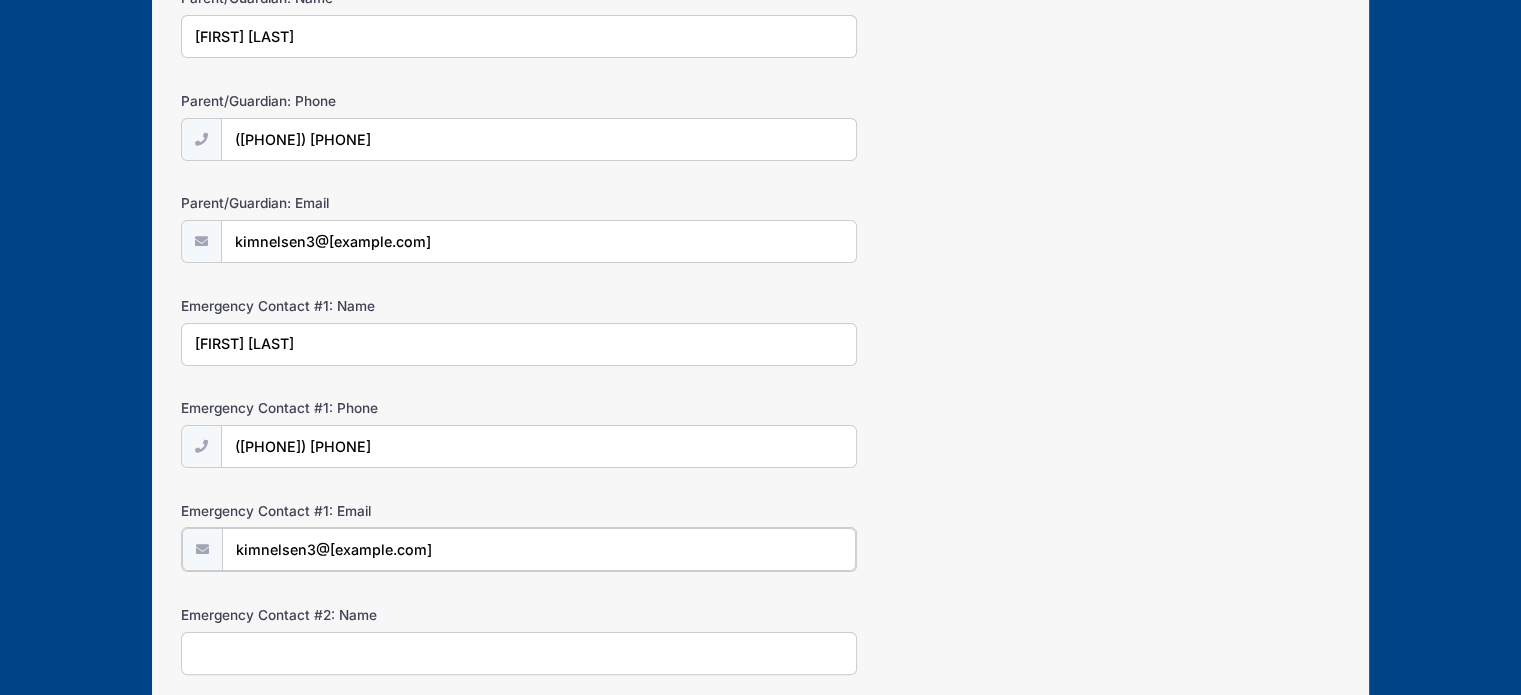 type on "kimnelsen3@[example.com]" 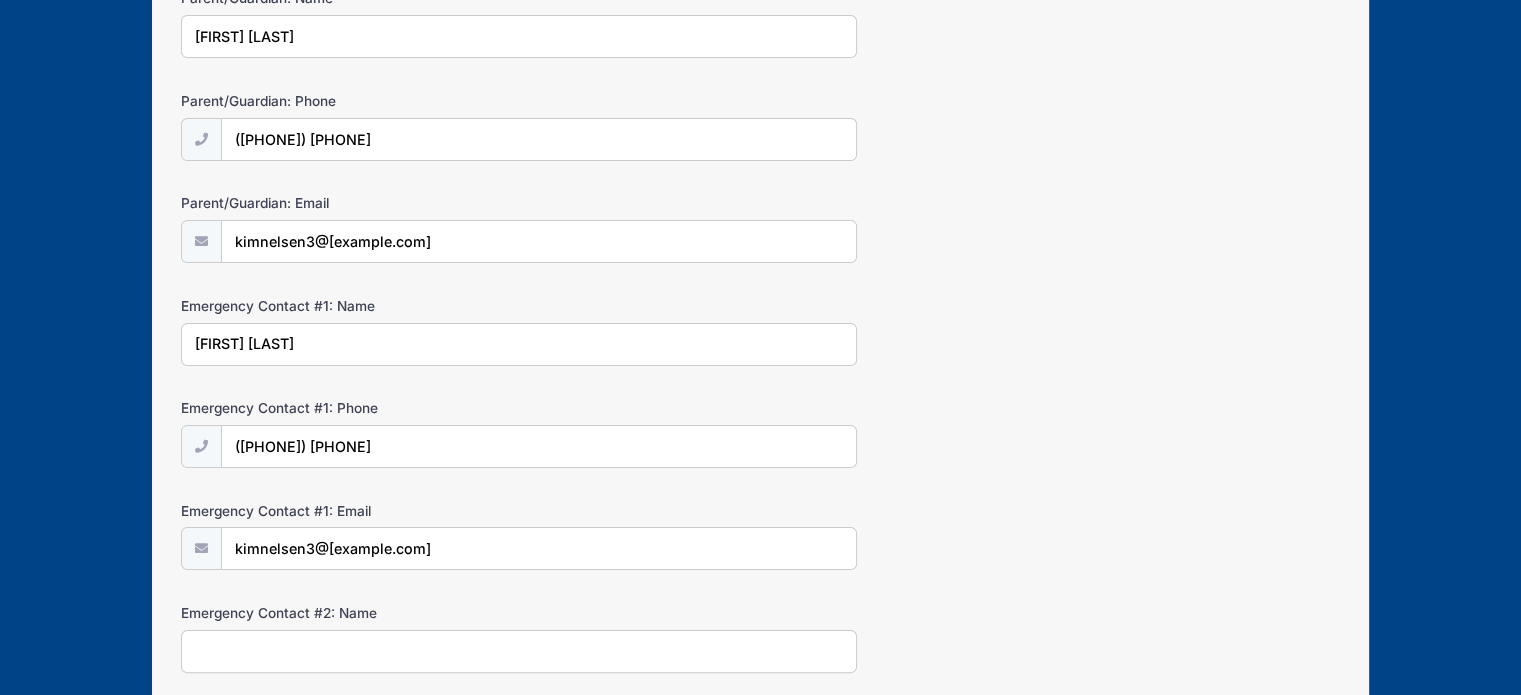click on "Emergency Contact #2: Name" at bounding box center [519, 651] 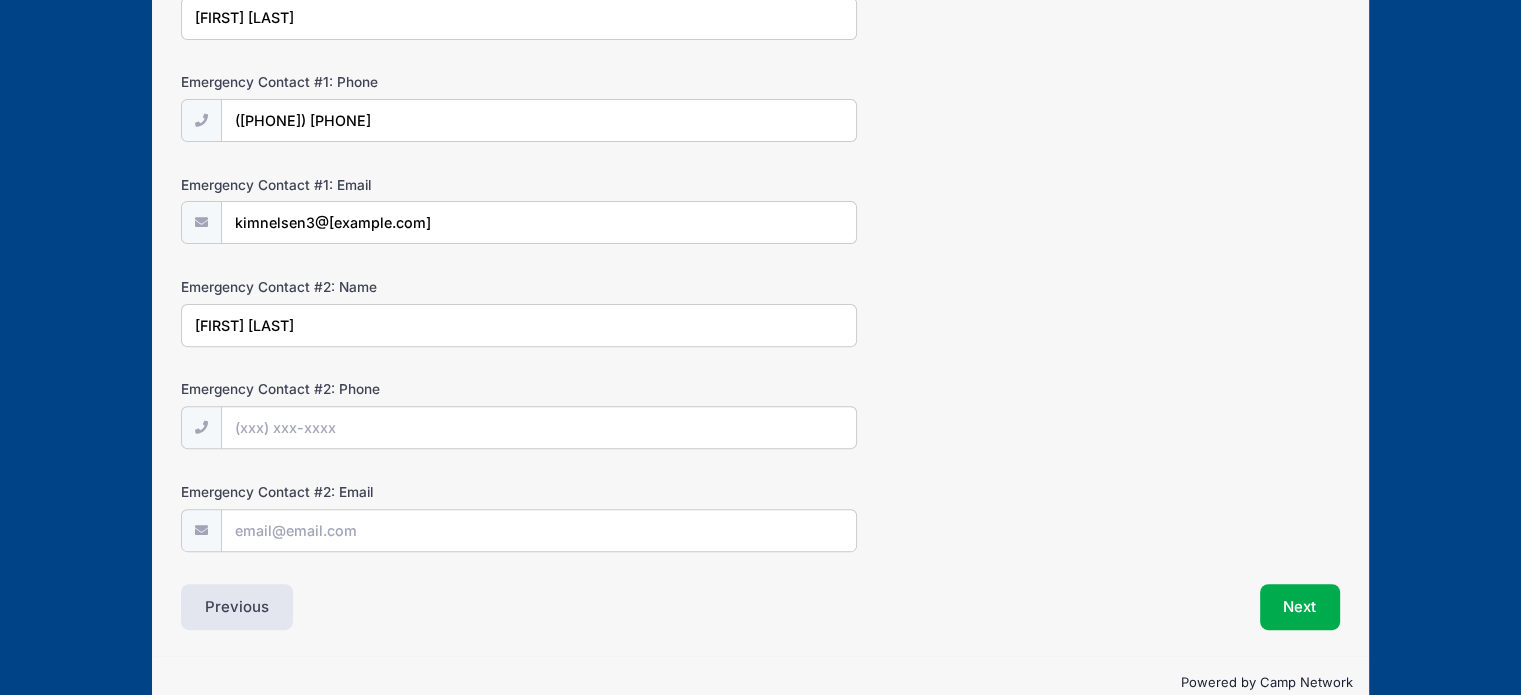 scroll, scrollTop: 646, scrollLeft: 0, axis: vertical 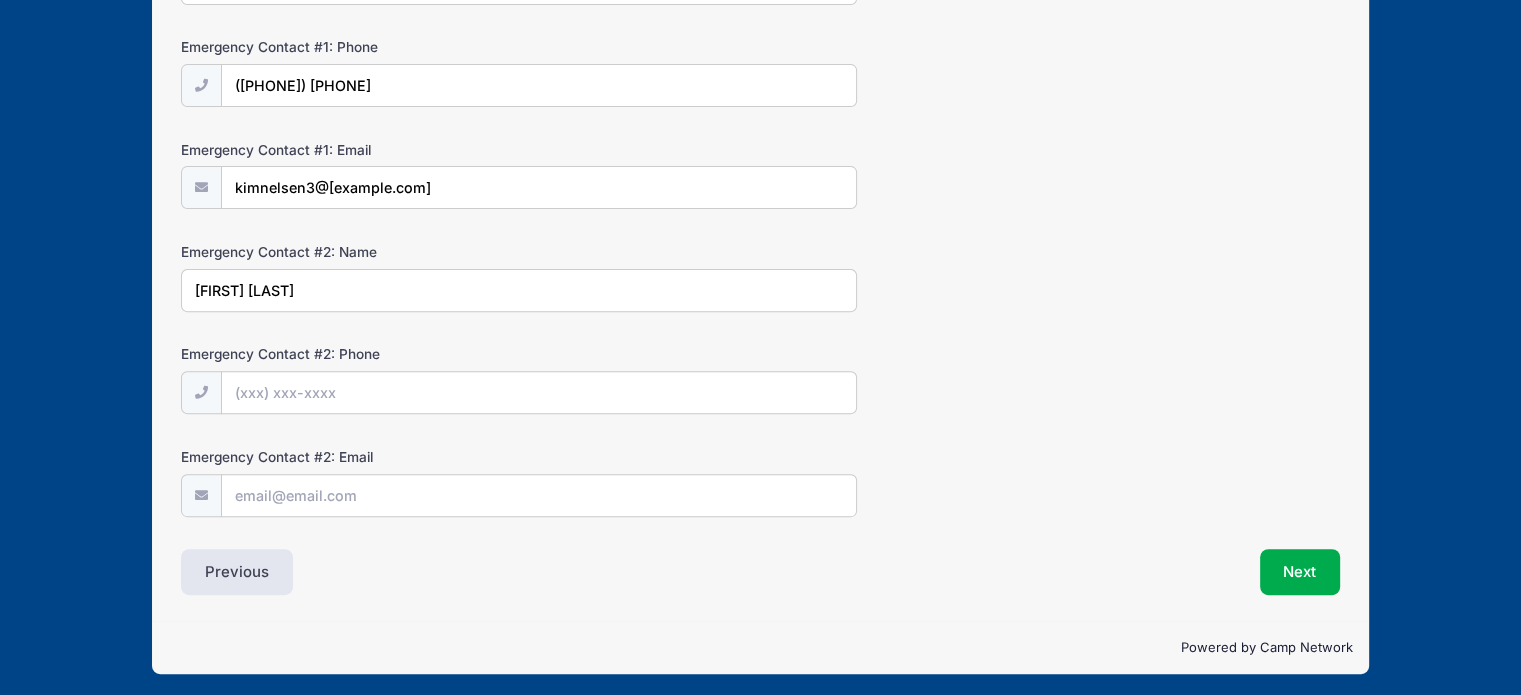 type on "[FIRST] [LAST]" 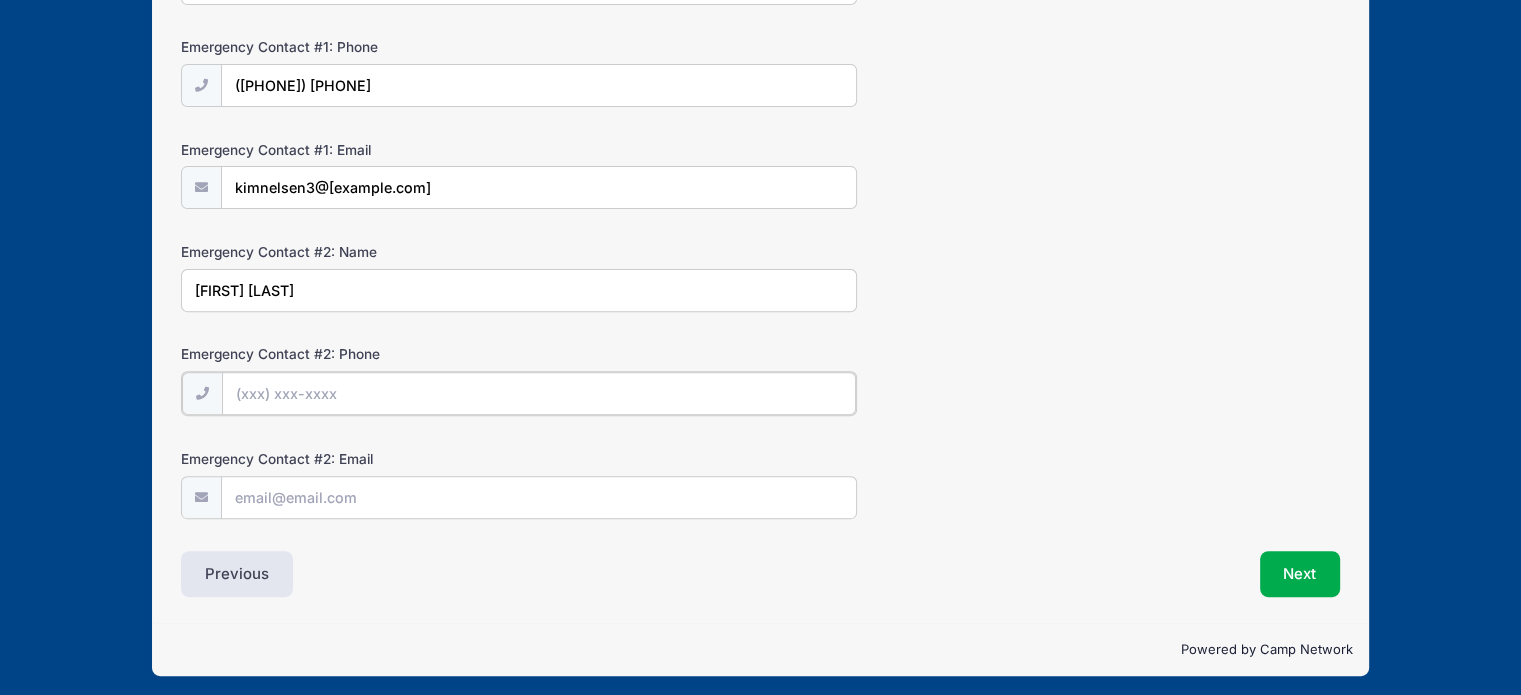 click on "Emergency Contact #2: Phone" at bounding box center [539, 393] 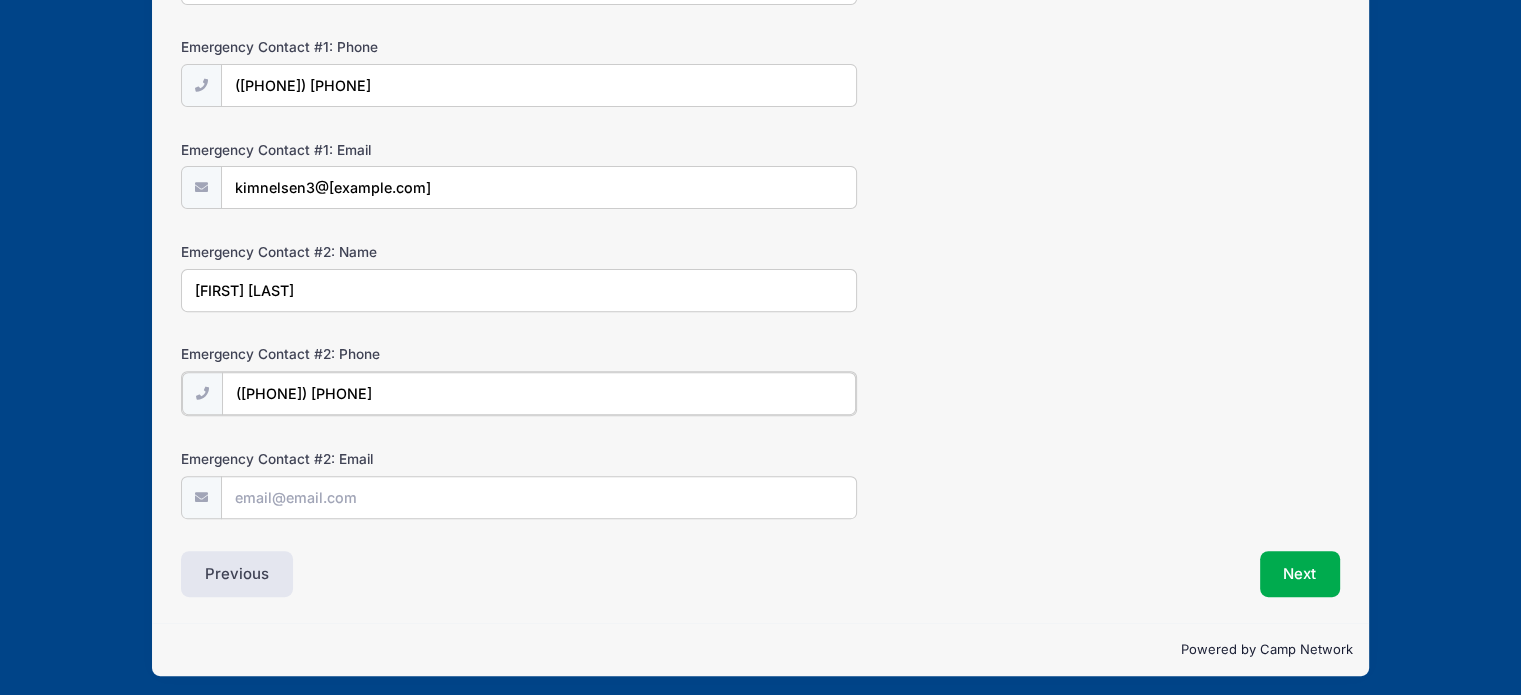 type on "([PHONE]) [PHONE]" 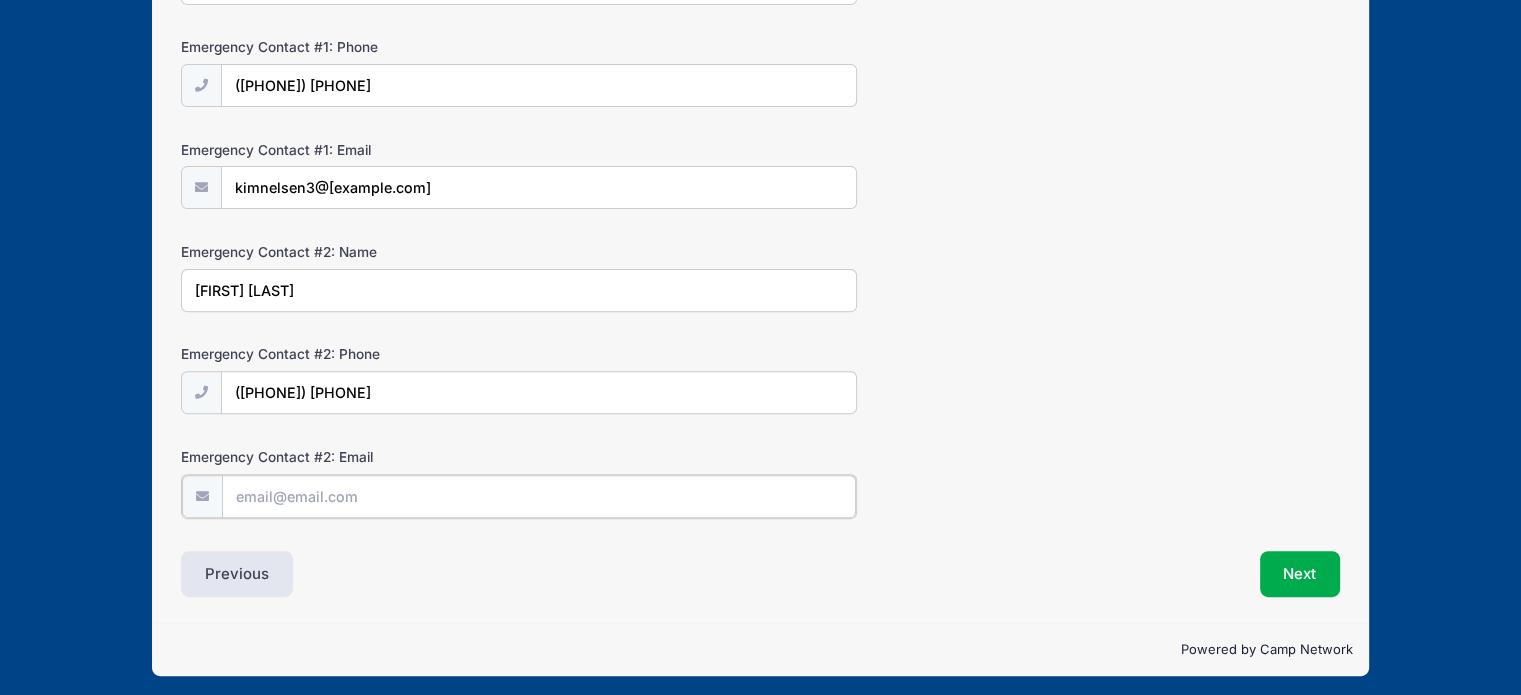 click on "Emergency Contact #2: Email" at bounding box center (539, 496) 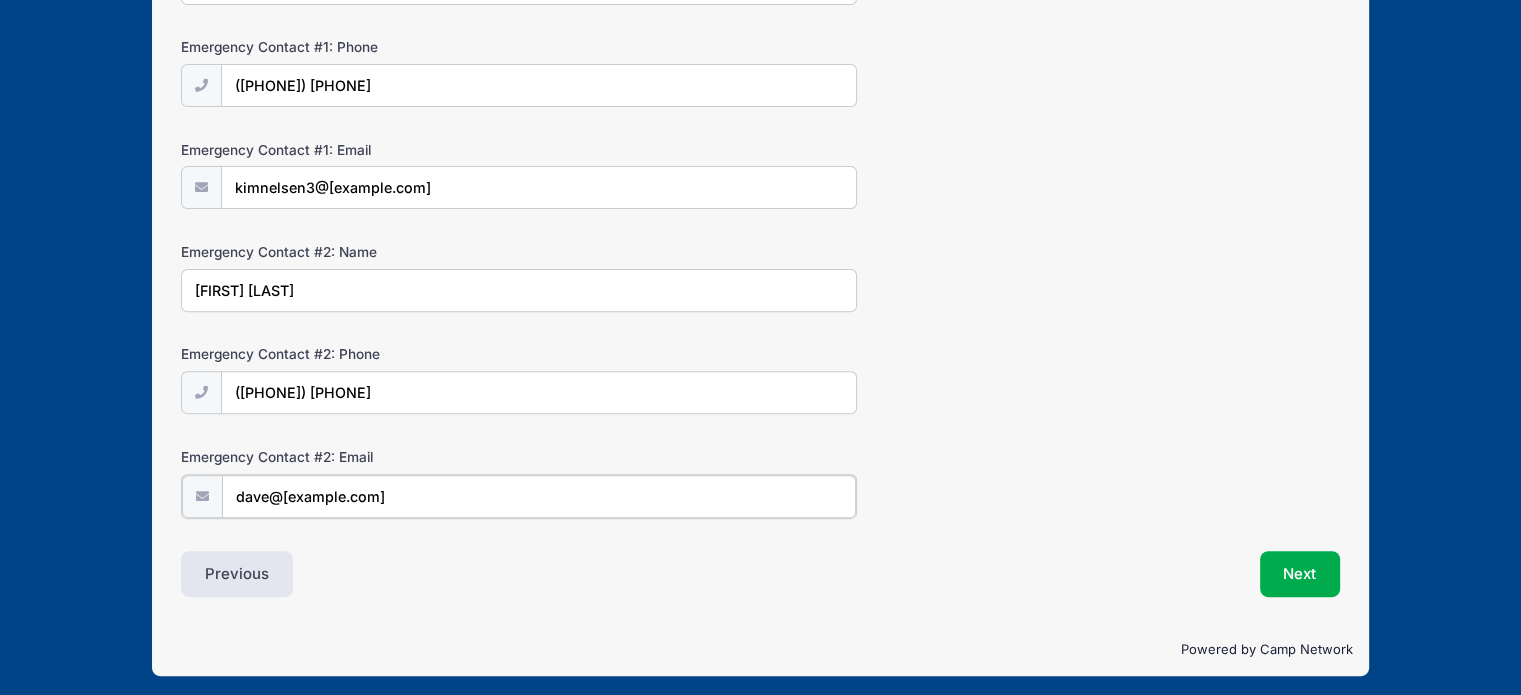 type on "dave@[example.com]" 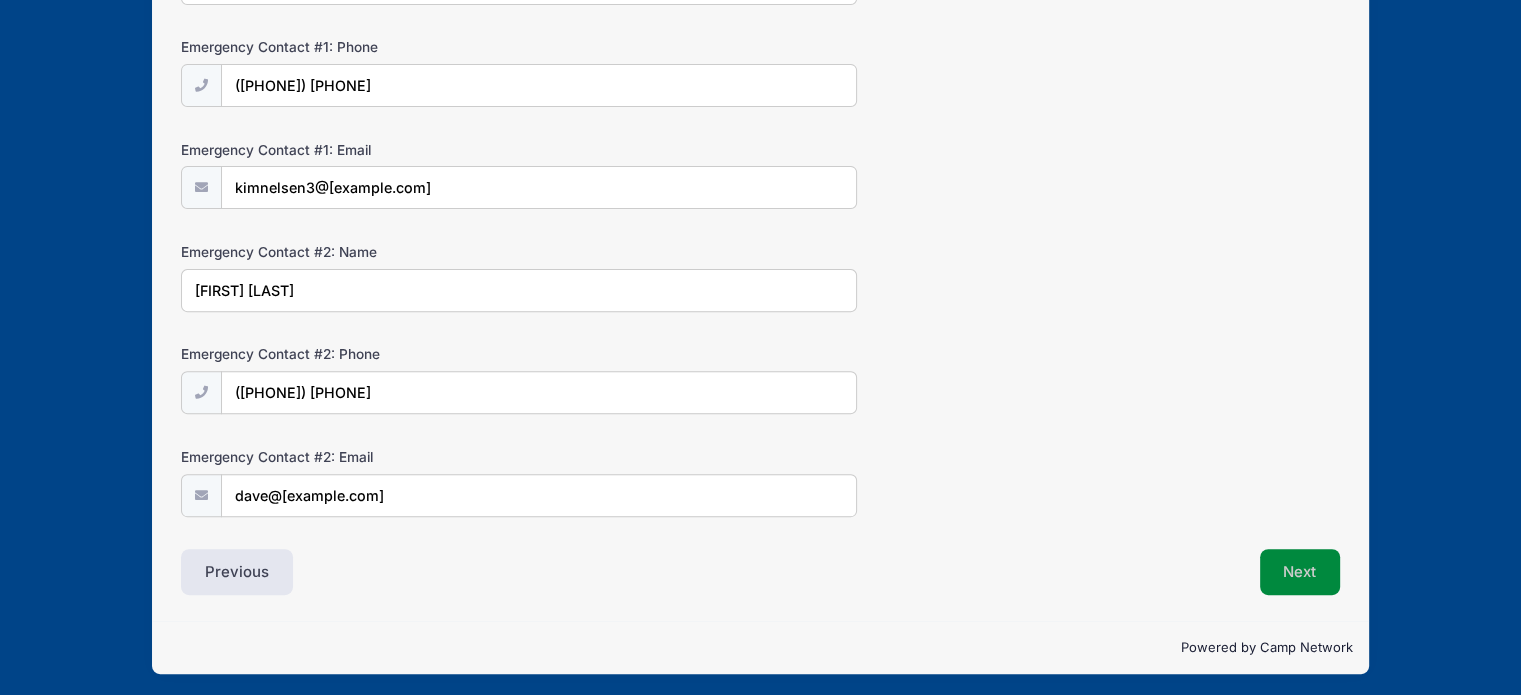 click on "Next" at bounding box center [1300, 572] 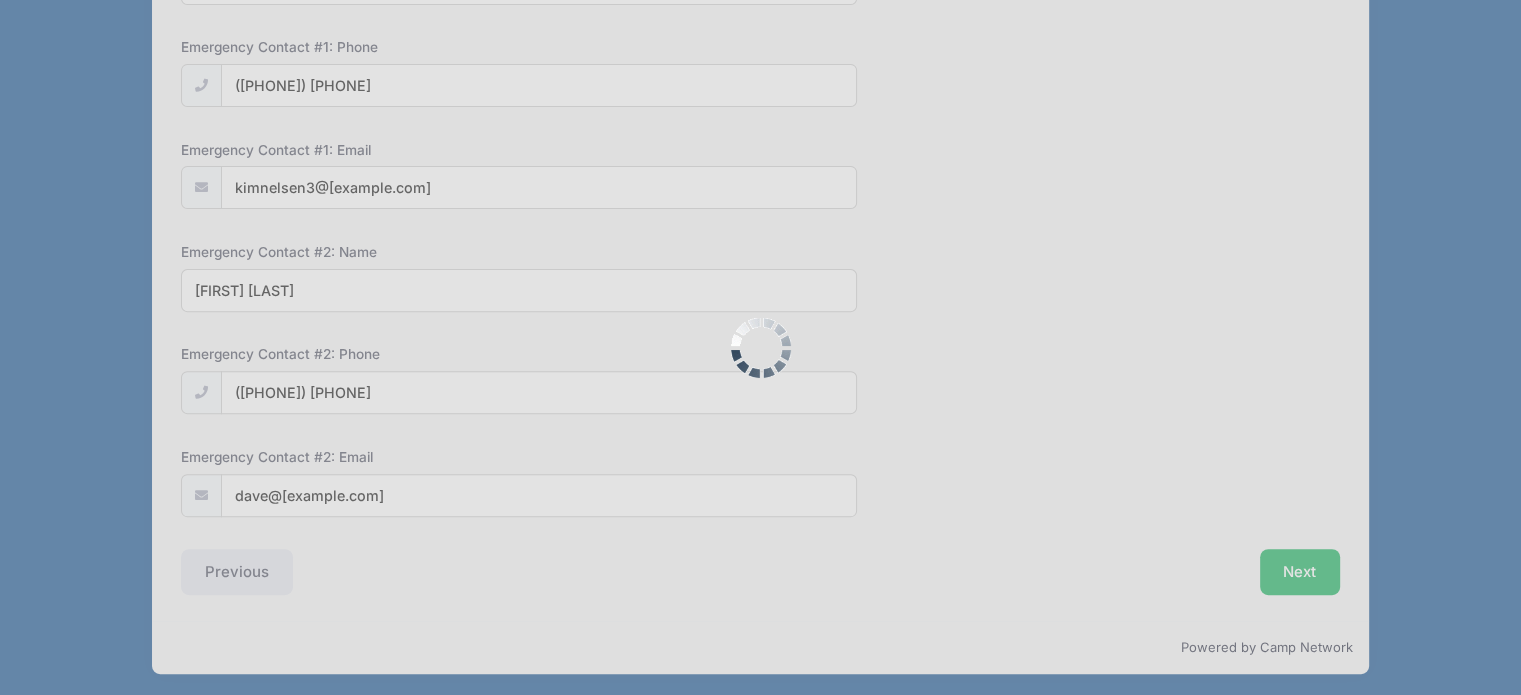 scroll, scrollTop: 0, scrollLeft: 0, axis: both 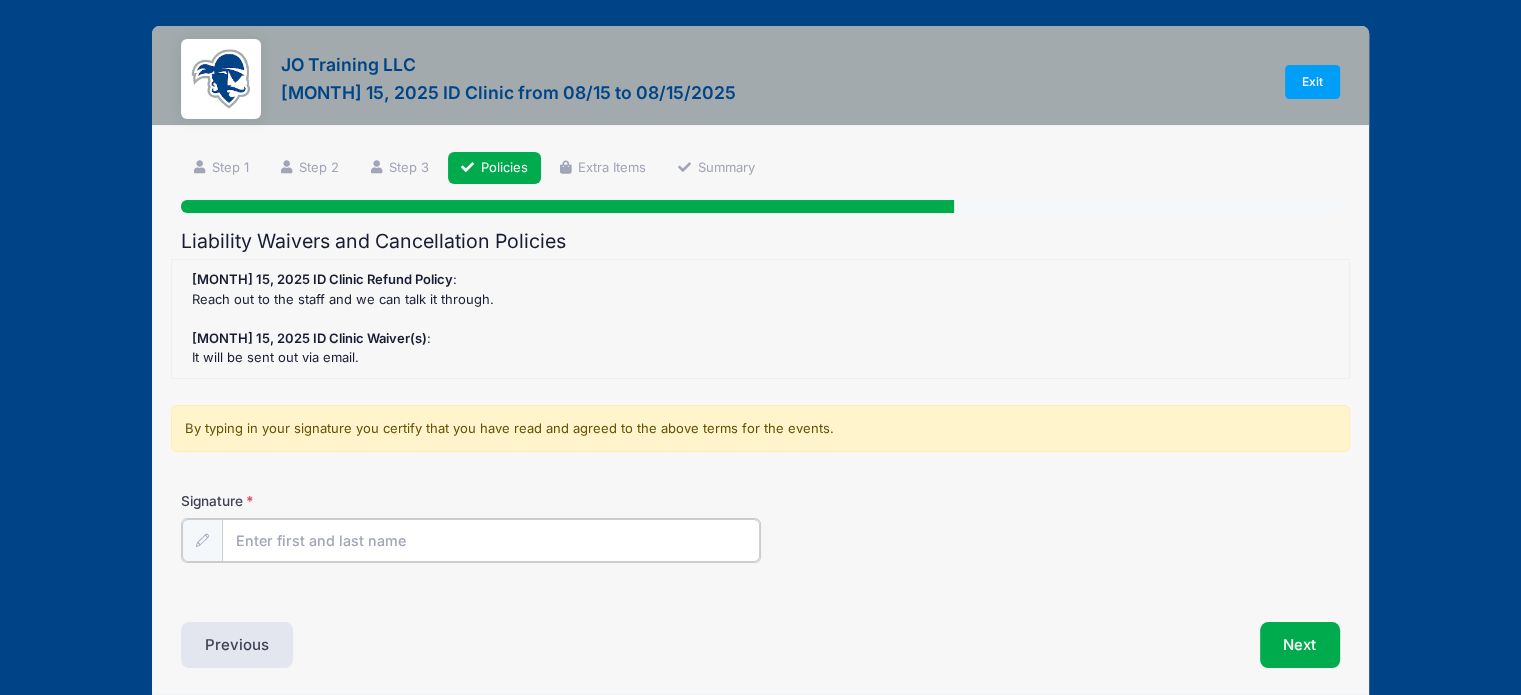click on "Signature" at bounding box center (491, 540) 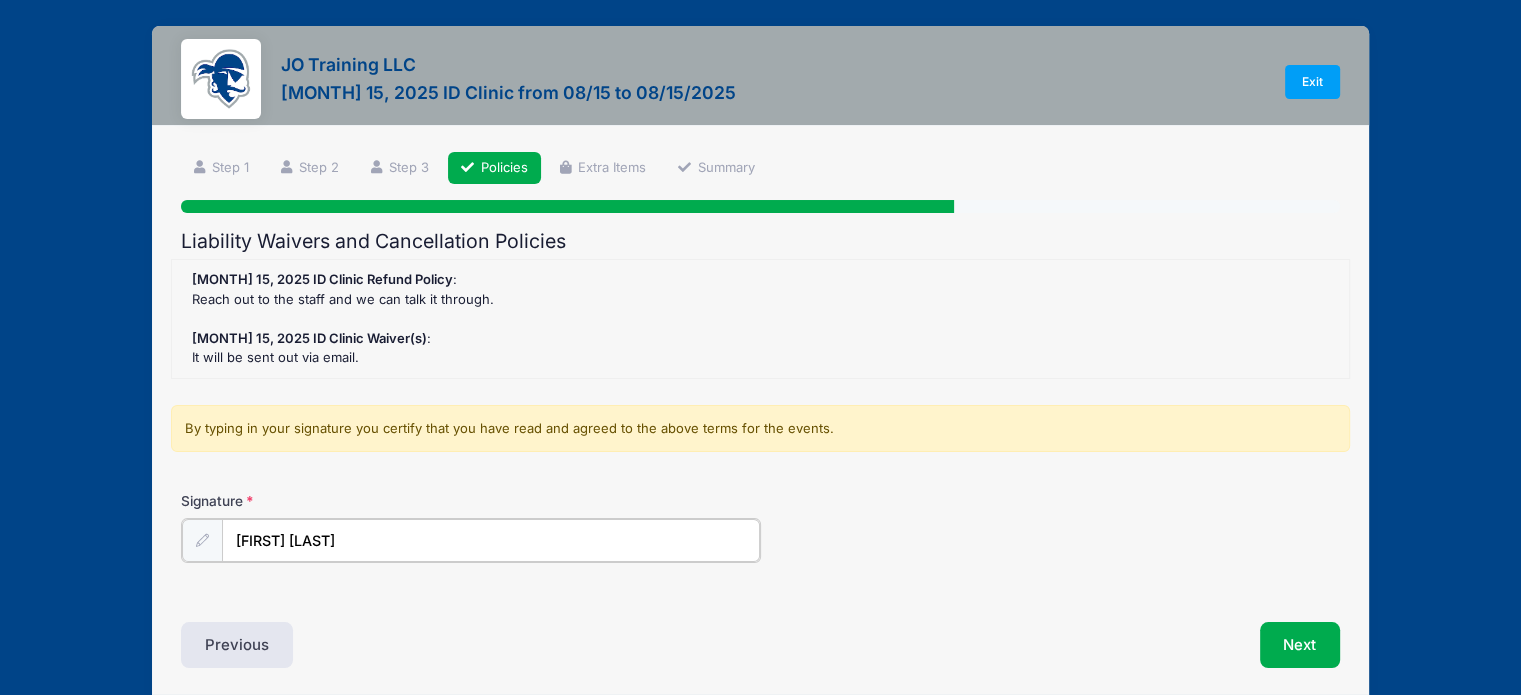 type on "[FIRST] [LAST]" 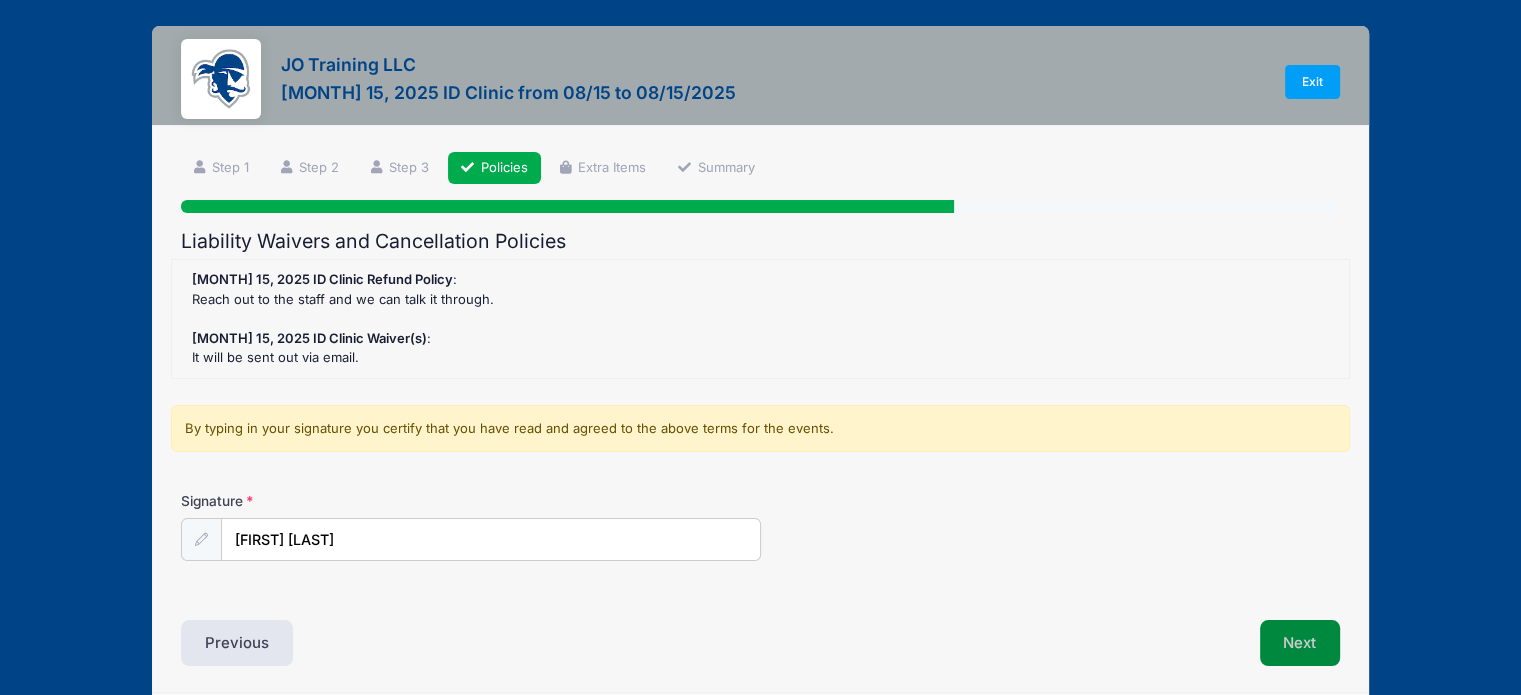 click on "Next" at bounding box center (1300, 643) 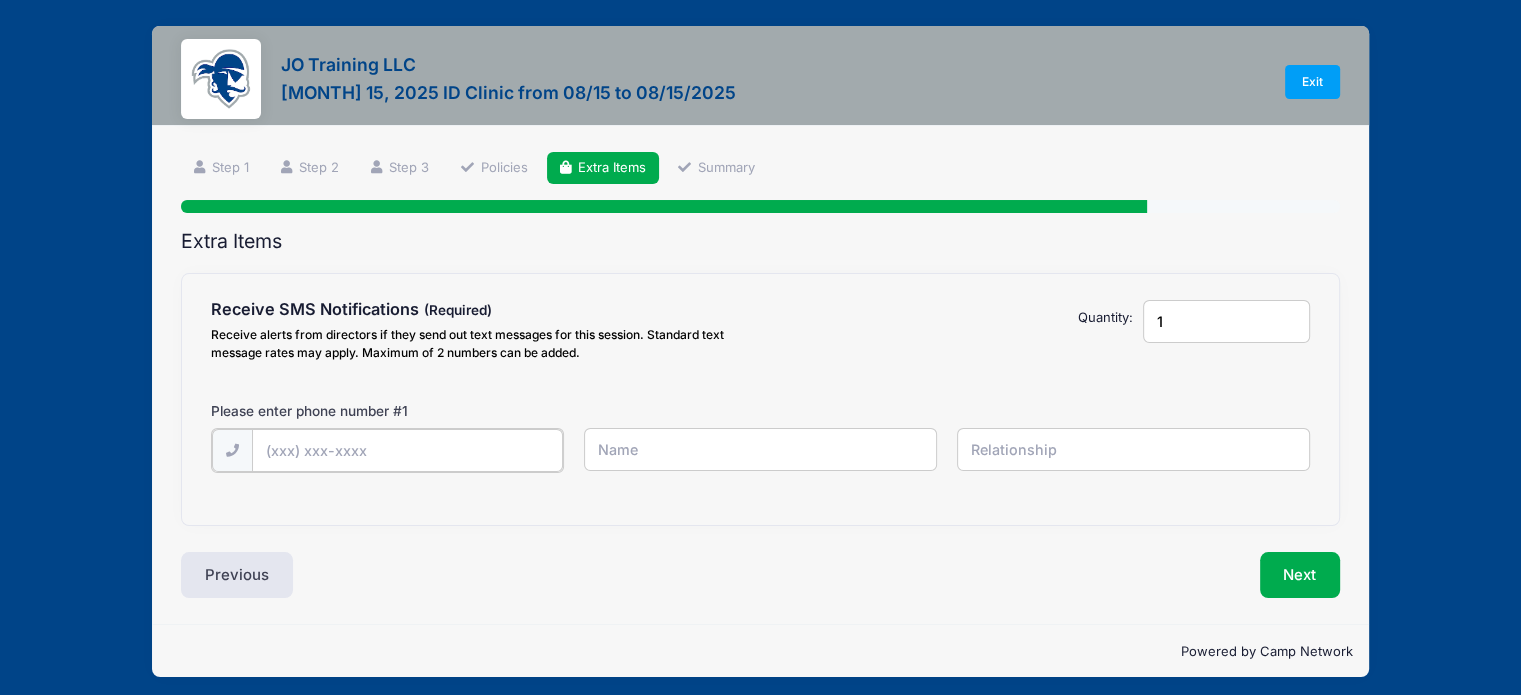 click at bounding box center (0, 0) 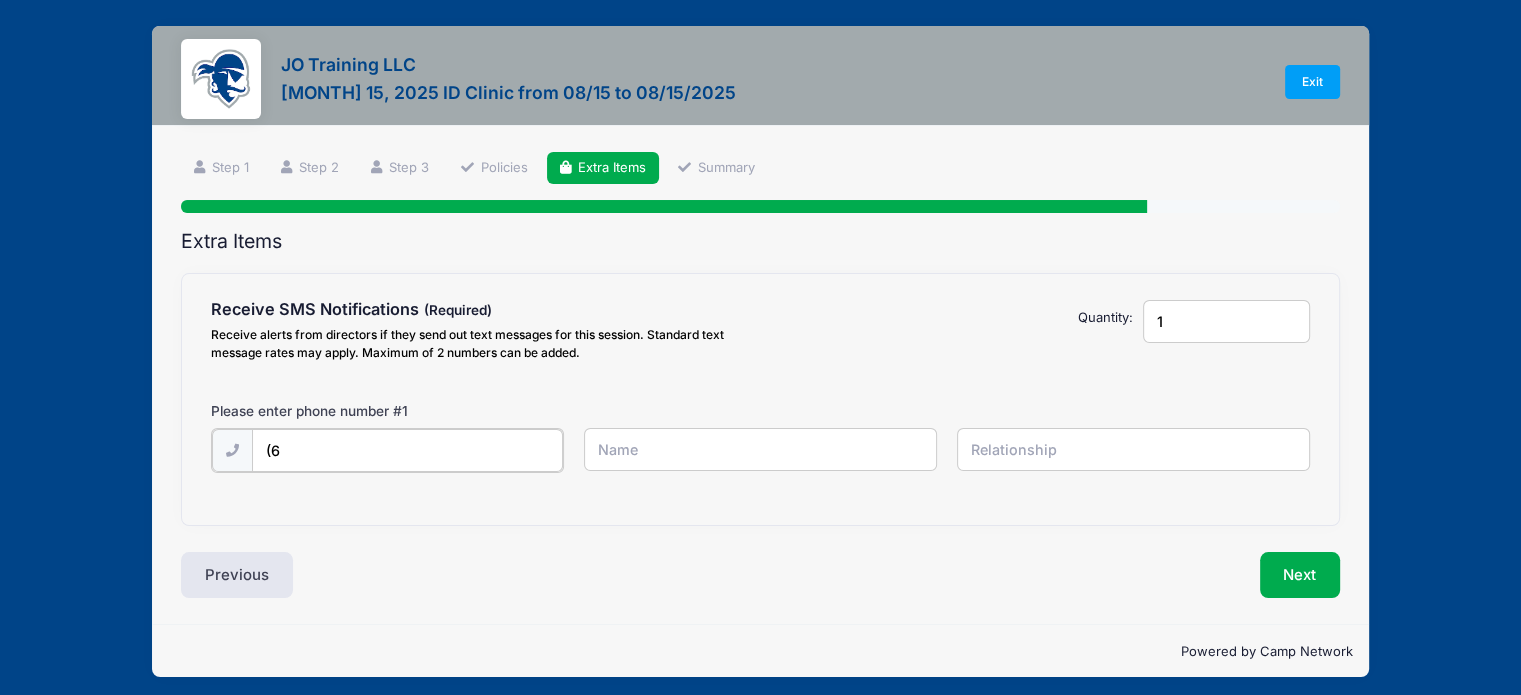 type on "(6" 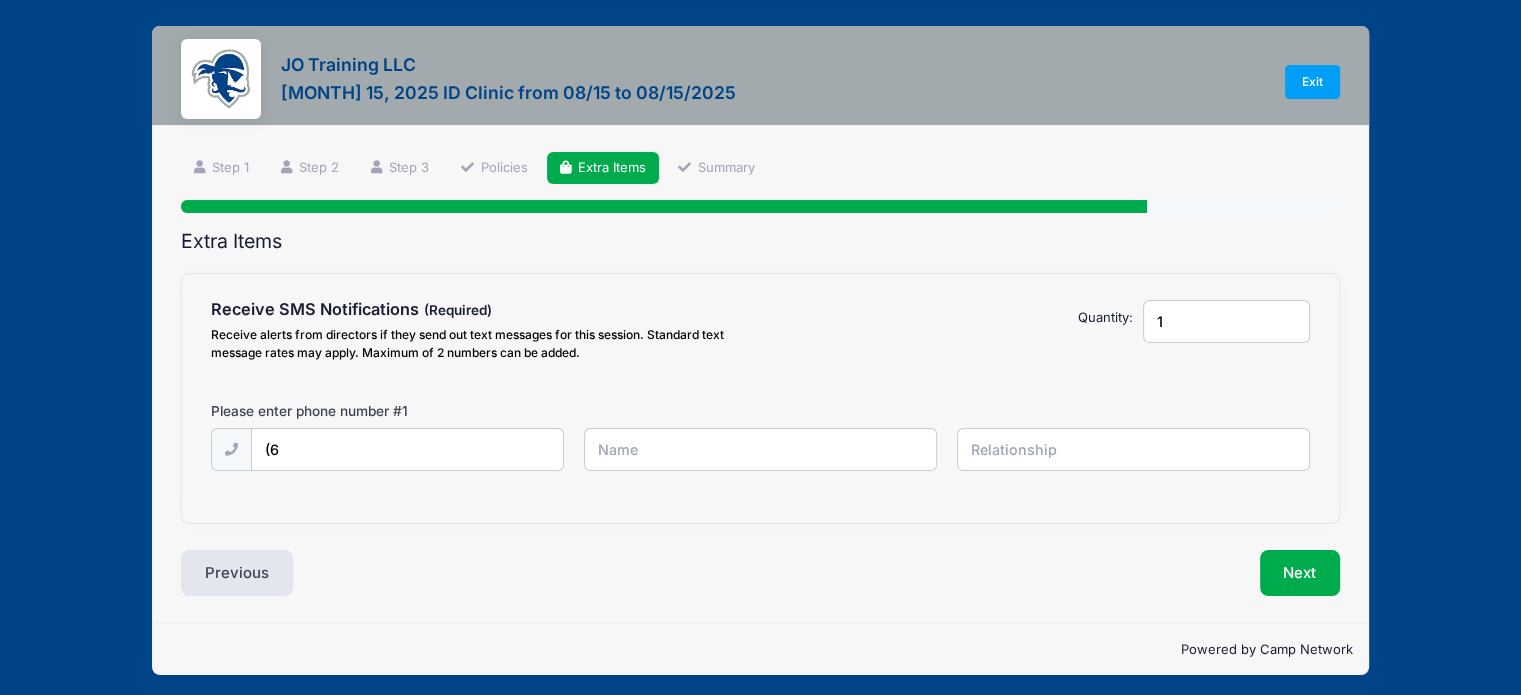 click at bounding box center (0, 0) 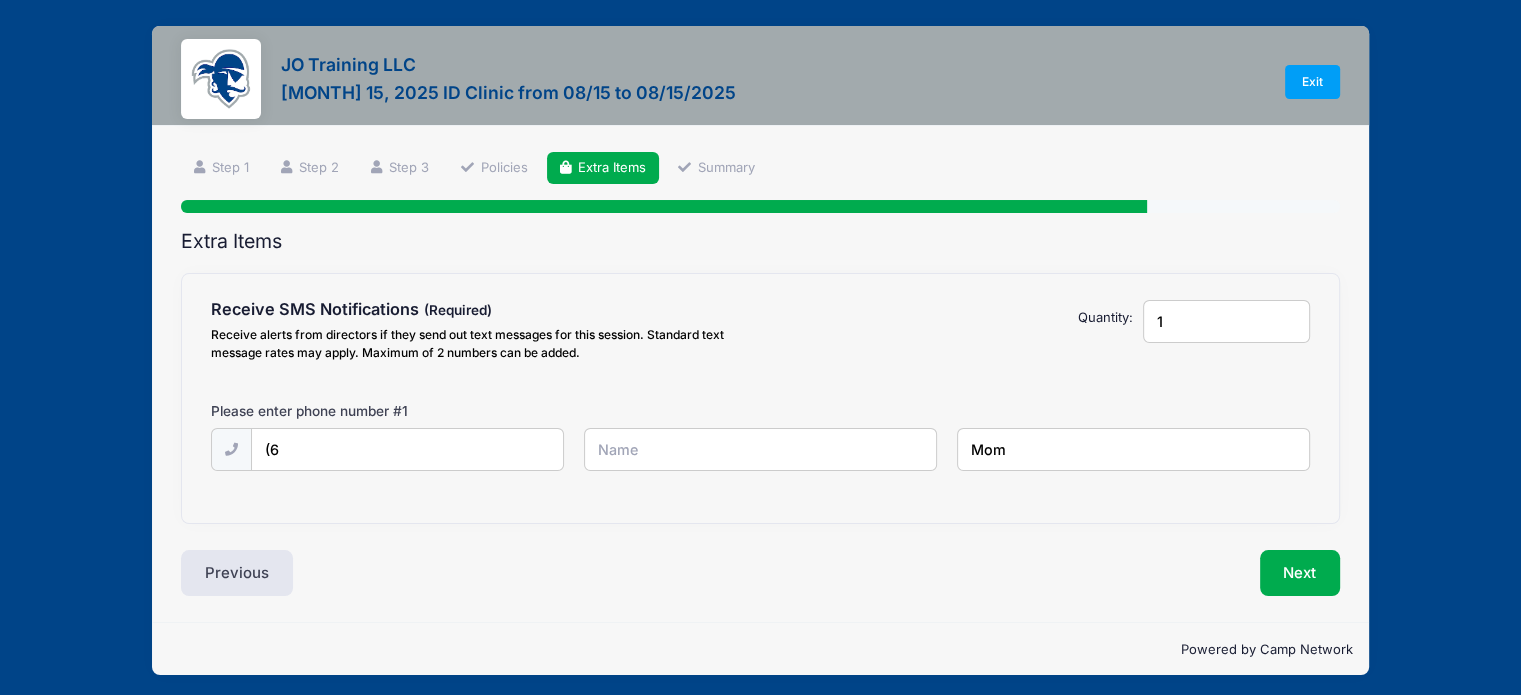 type on "Mom" 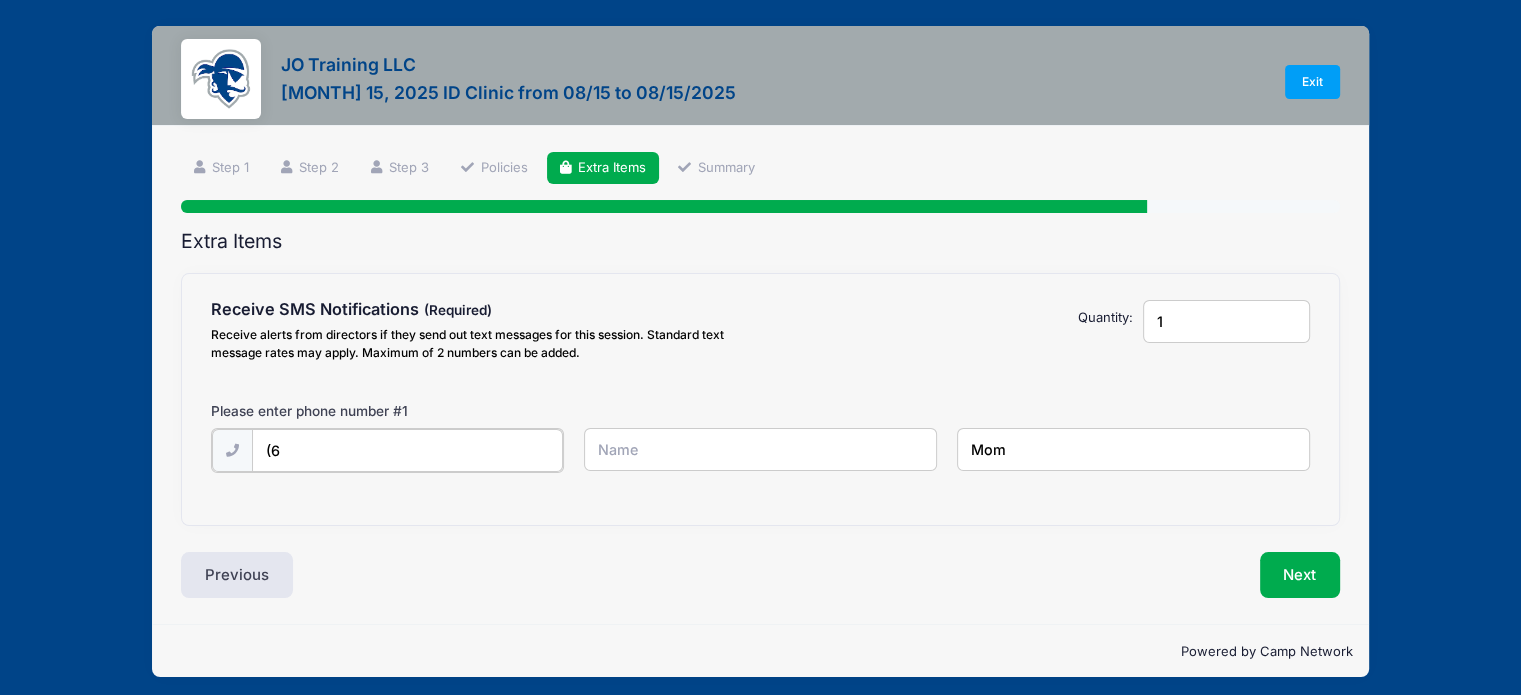 click on "(6" at bounding box center [0, 0] 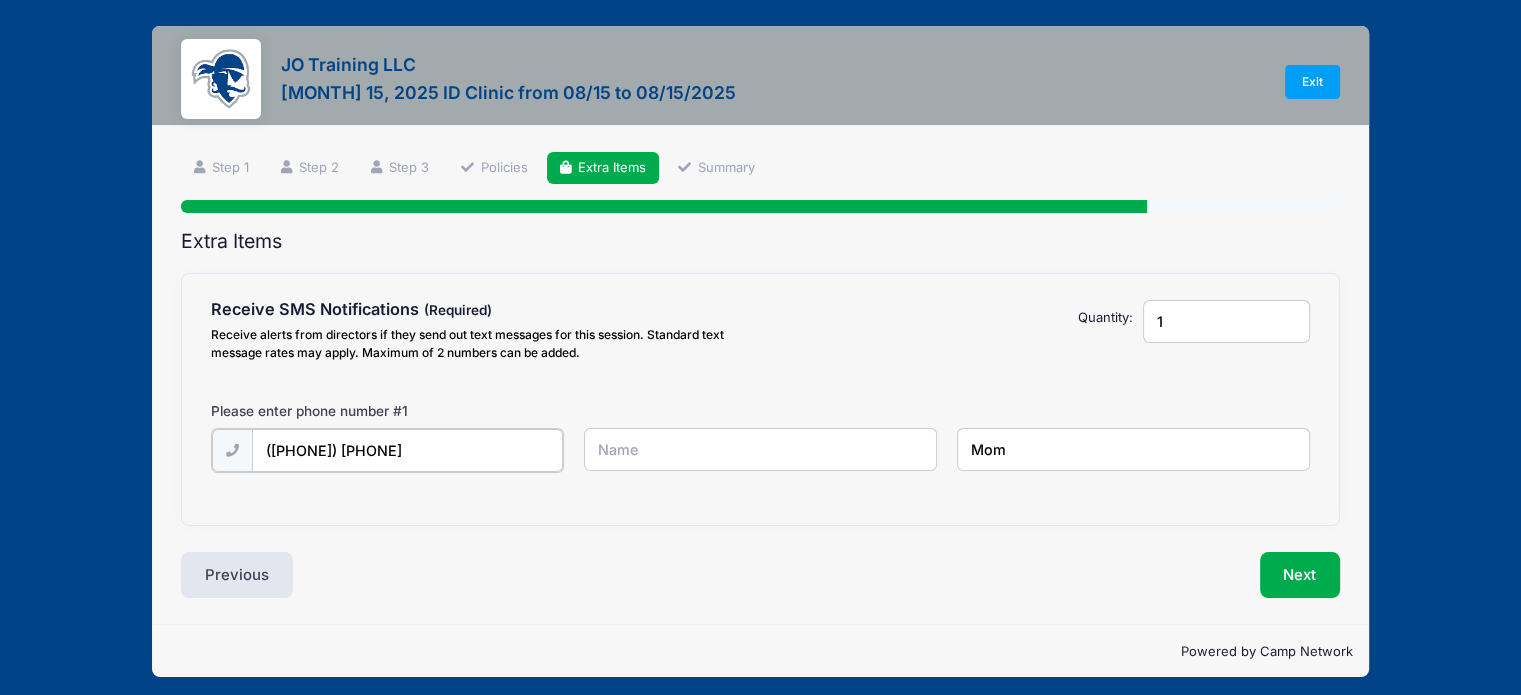 type on "([PHONE]) [PHONE]" 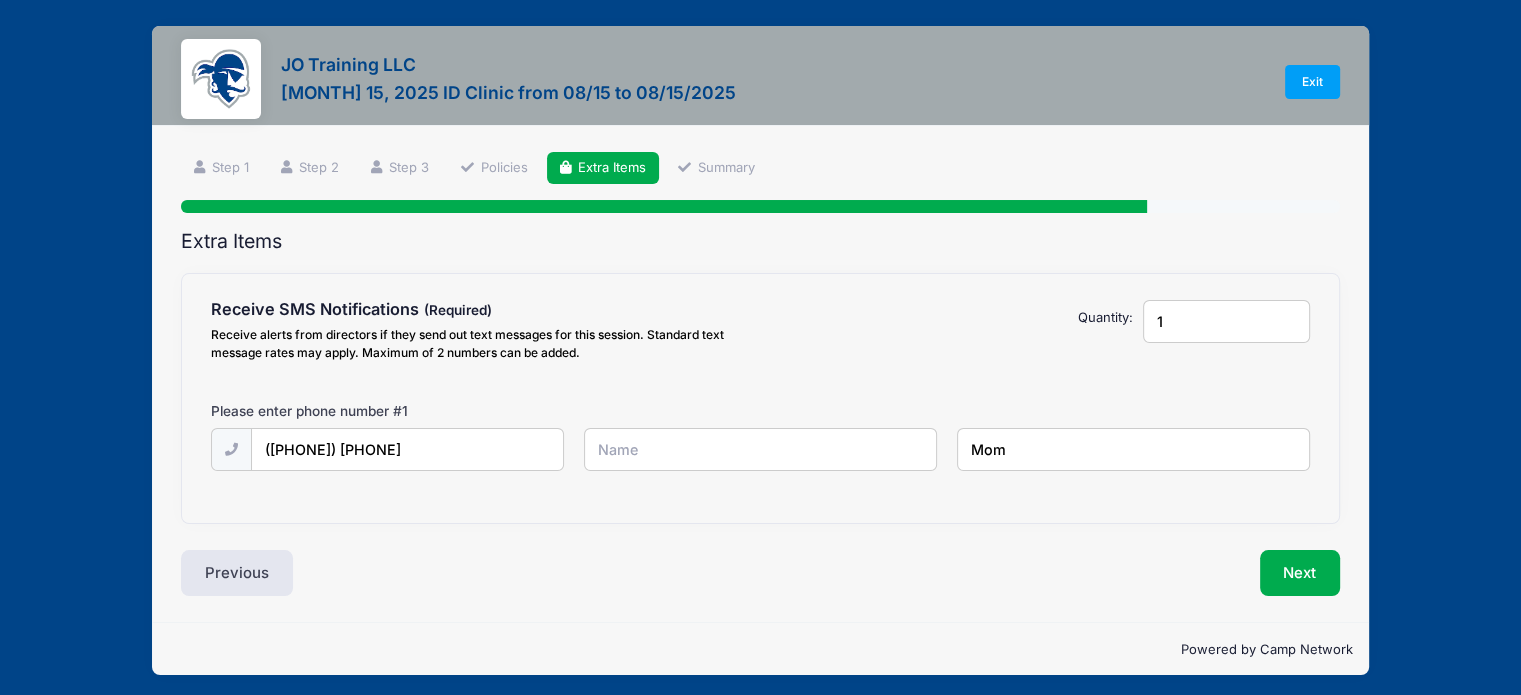 click at bounding box center [0, 0] 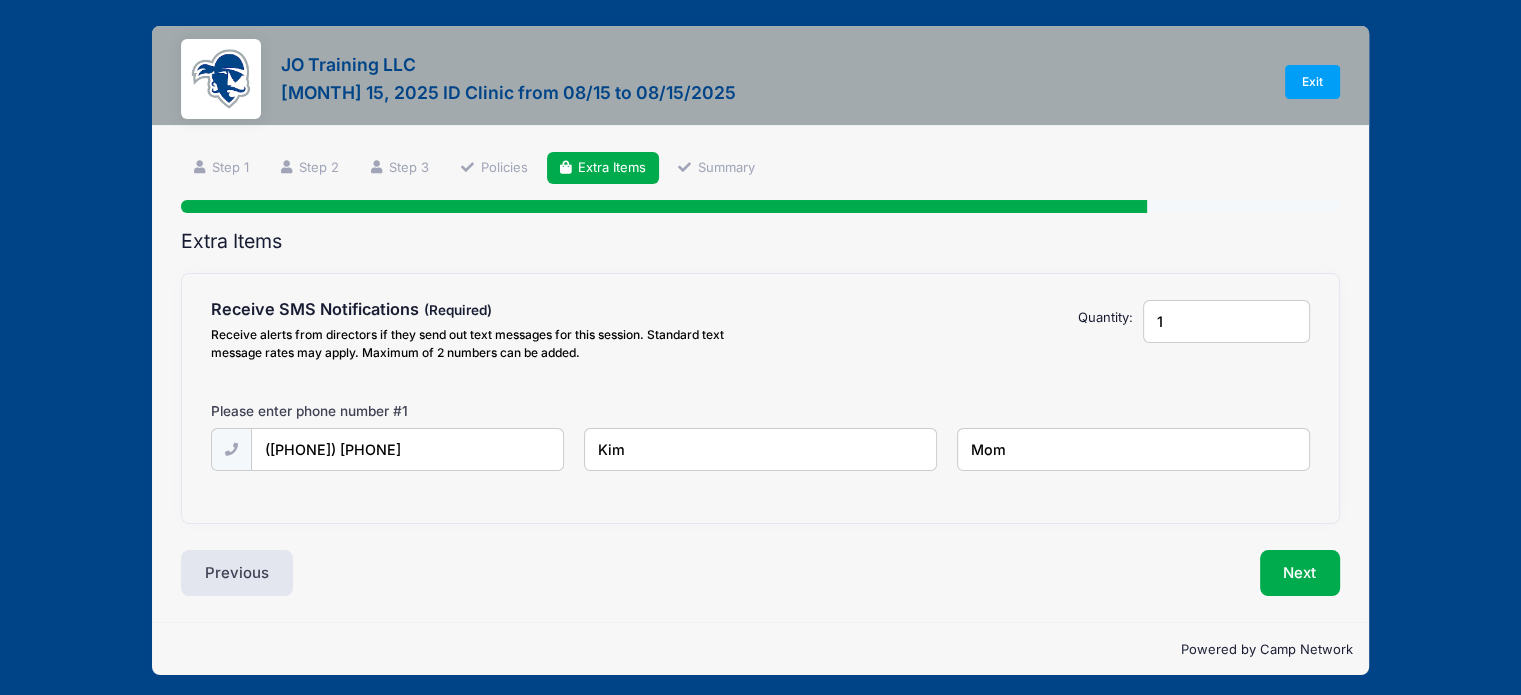 type on "[FIRST] [LAST]" 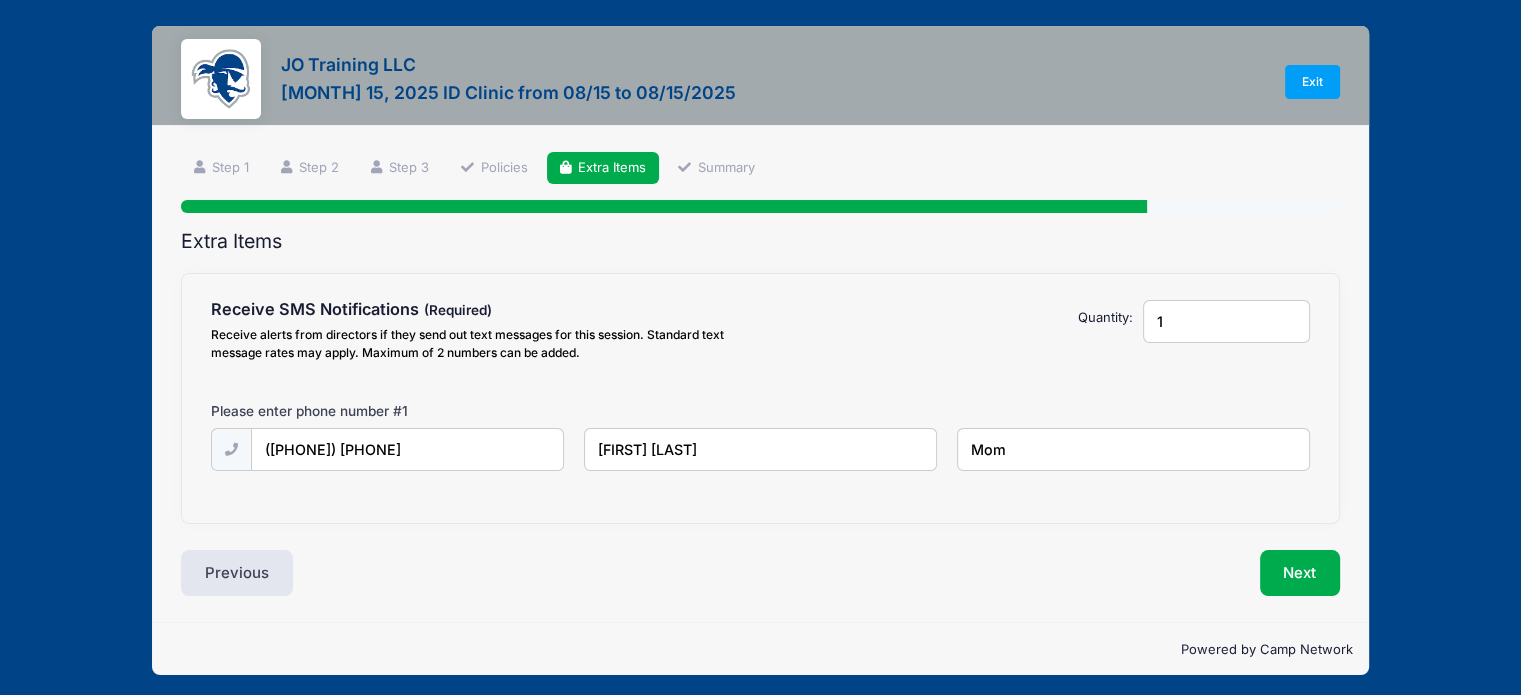 click on "Next" at bounding box center [1300, 573] 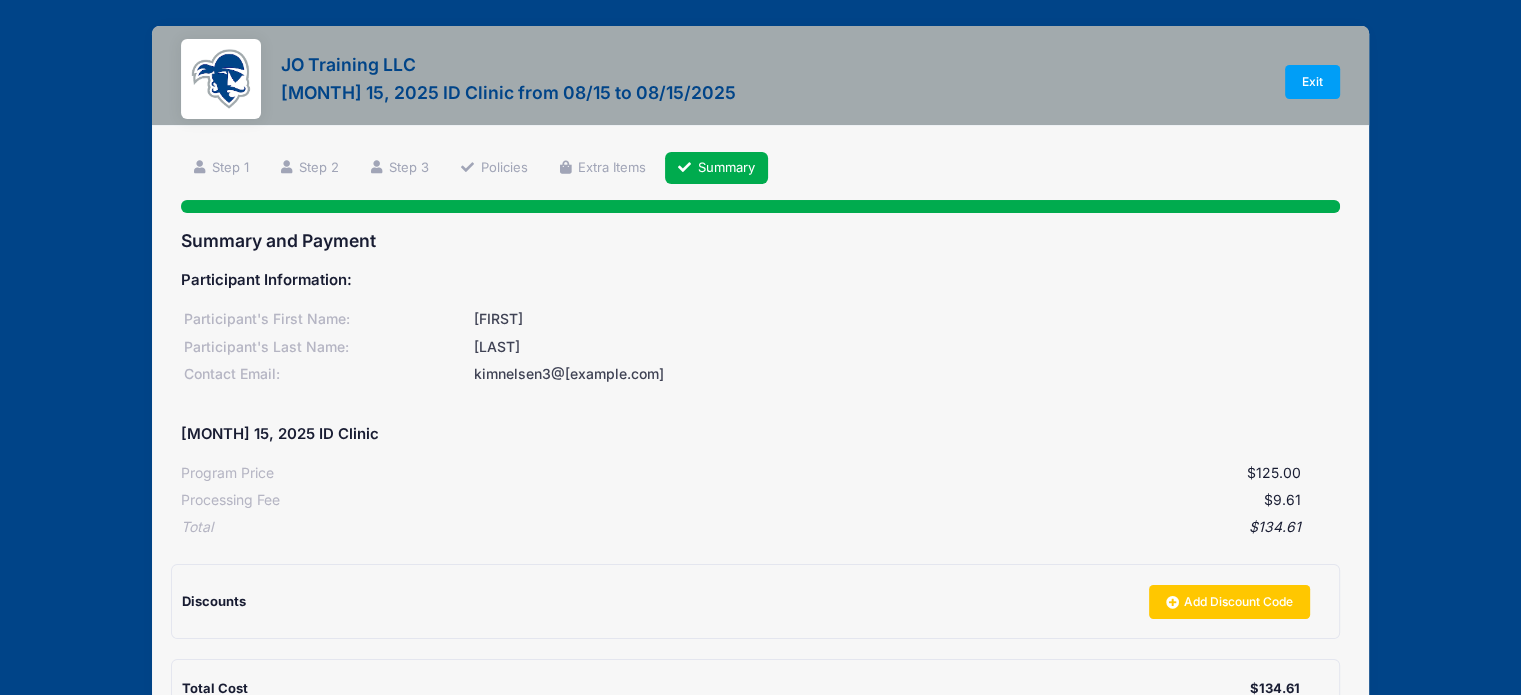 click on "$134.61" at bounding box center (757, 527) 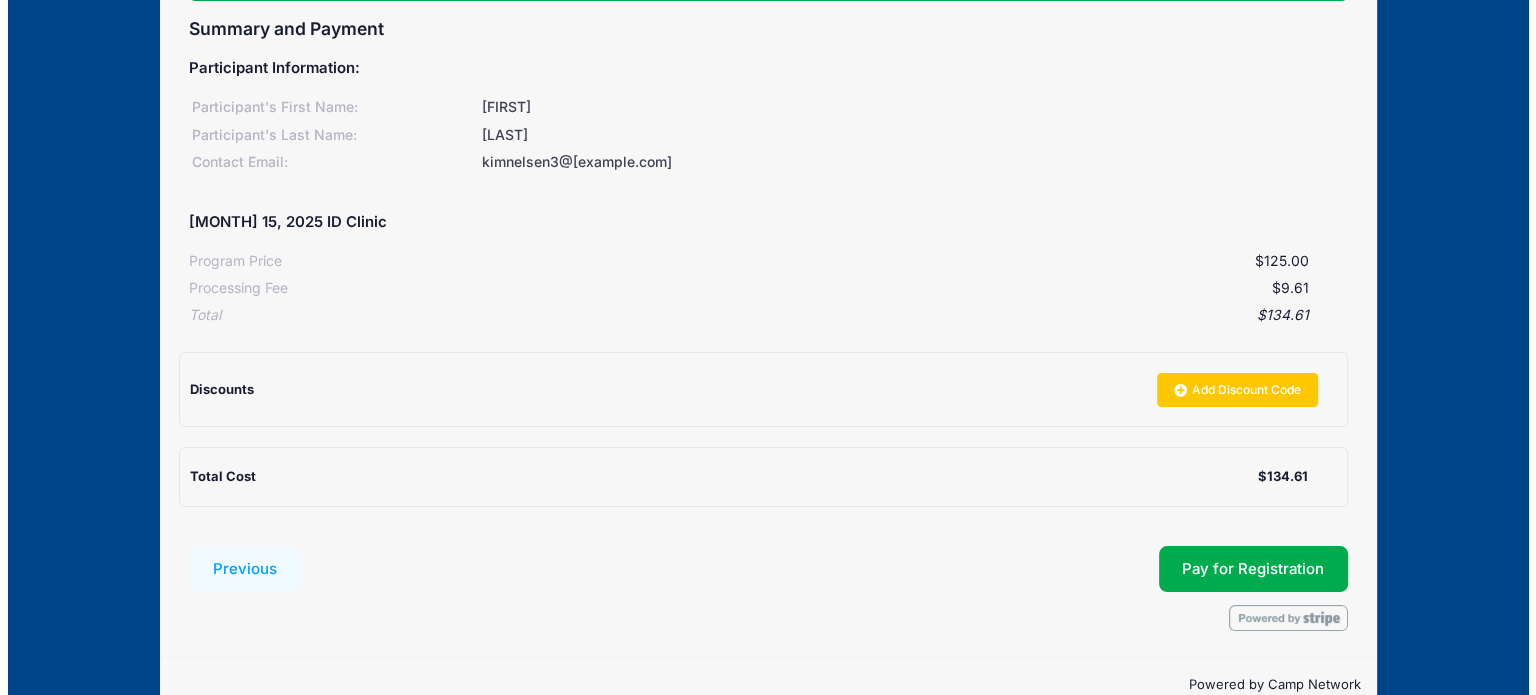 scroll, scrollTop: 252, scrollLeft: 0, axis: vertical 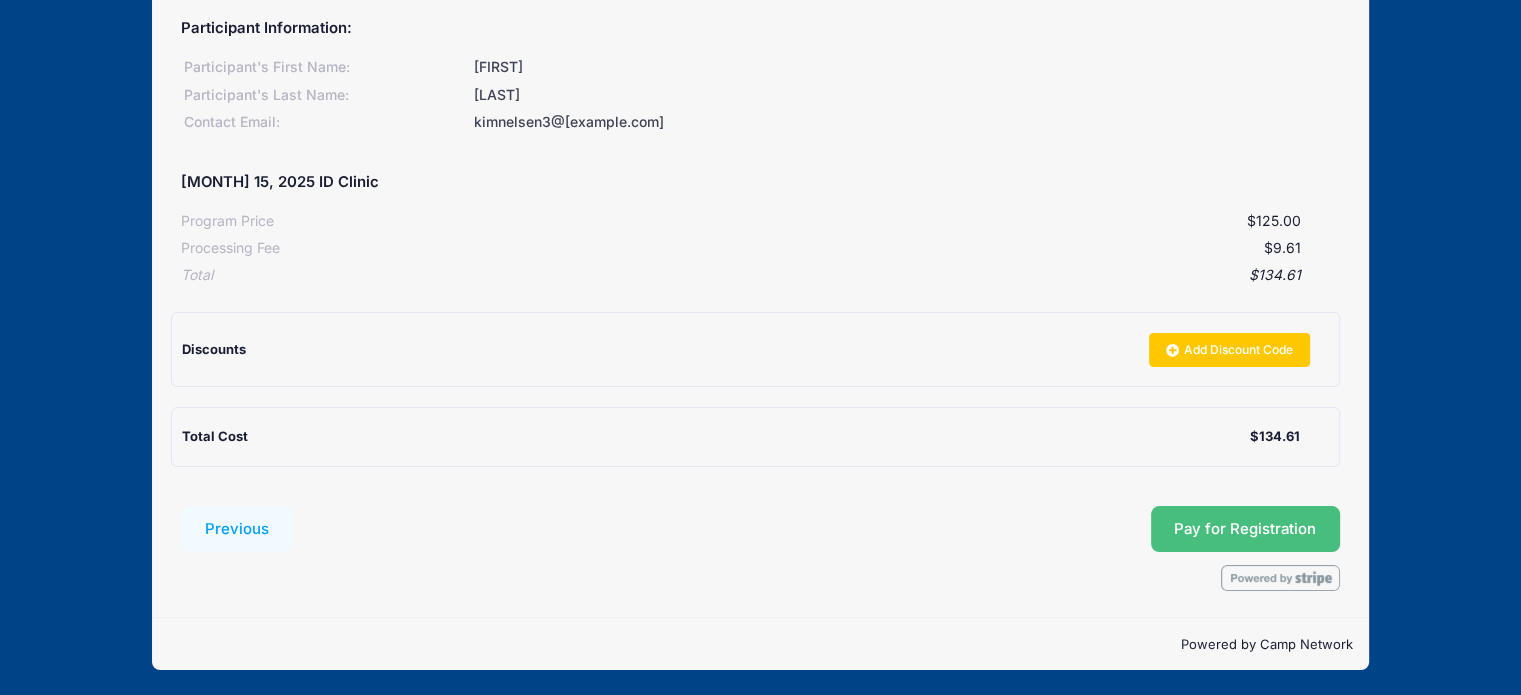 click on "Pay for Registration" at bounding box center (1245, 529) 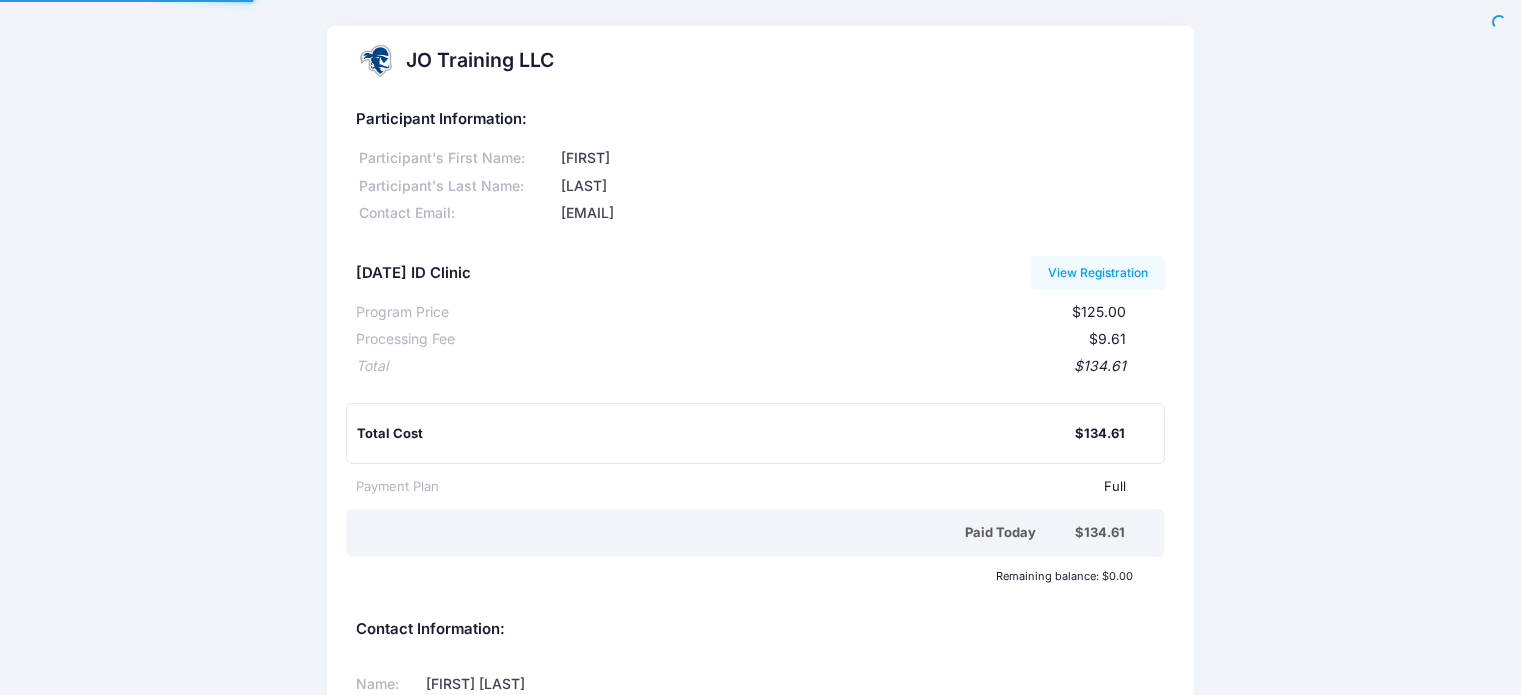 scroll, scrollTop: 0, scrollLeft: 0, axis: both 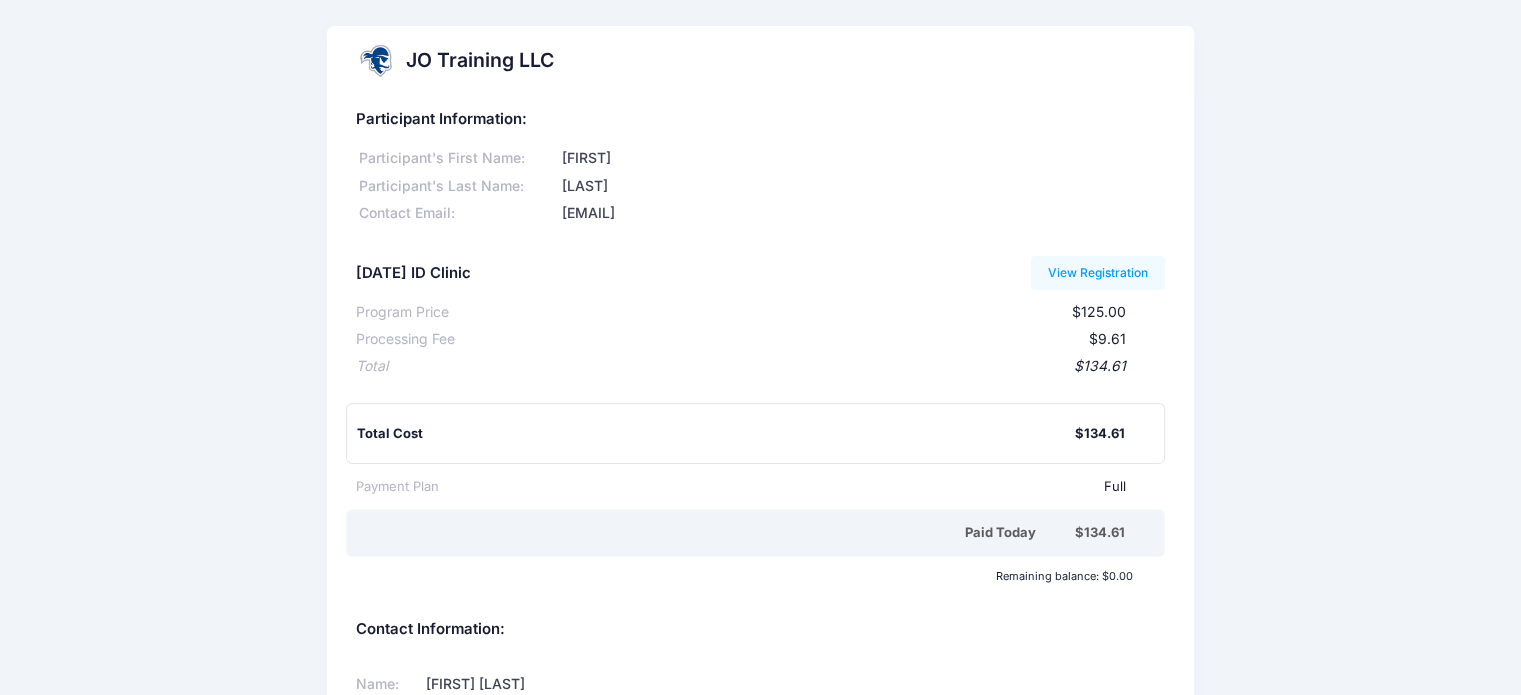 click on "Paid Today" at bounding box center (717, 533) 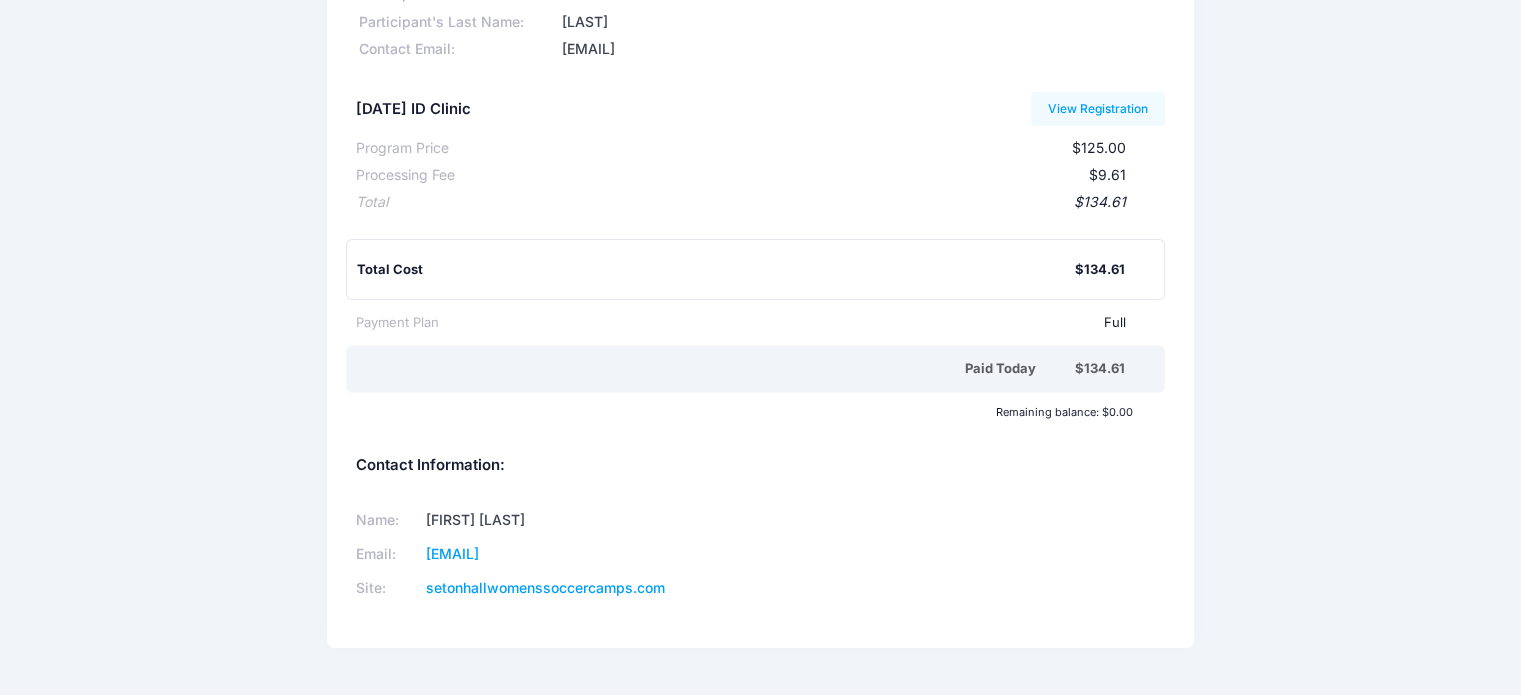 scroll, scrollTop: 182, scrollLeft: 0, axis: vertical 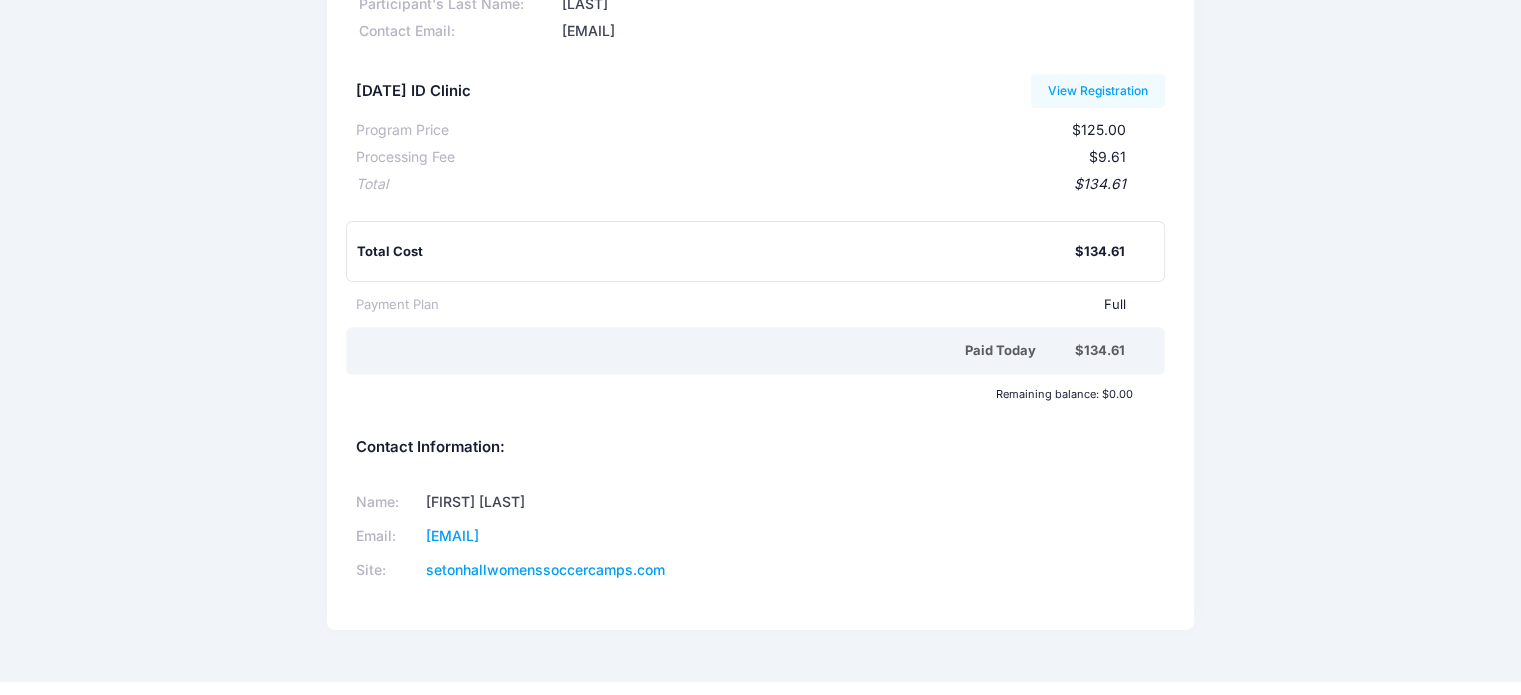 drag, startPoint x: 0, startPoint y: 318, endPoint x: 304, endPoint y: 235, distance: 315.12695 